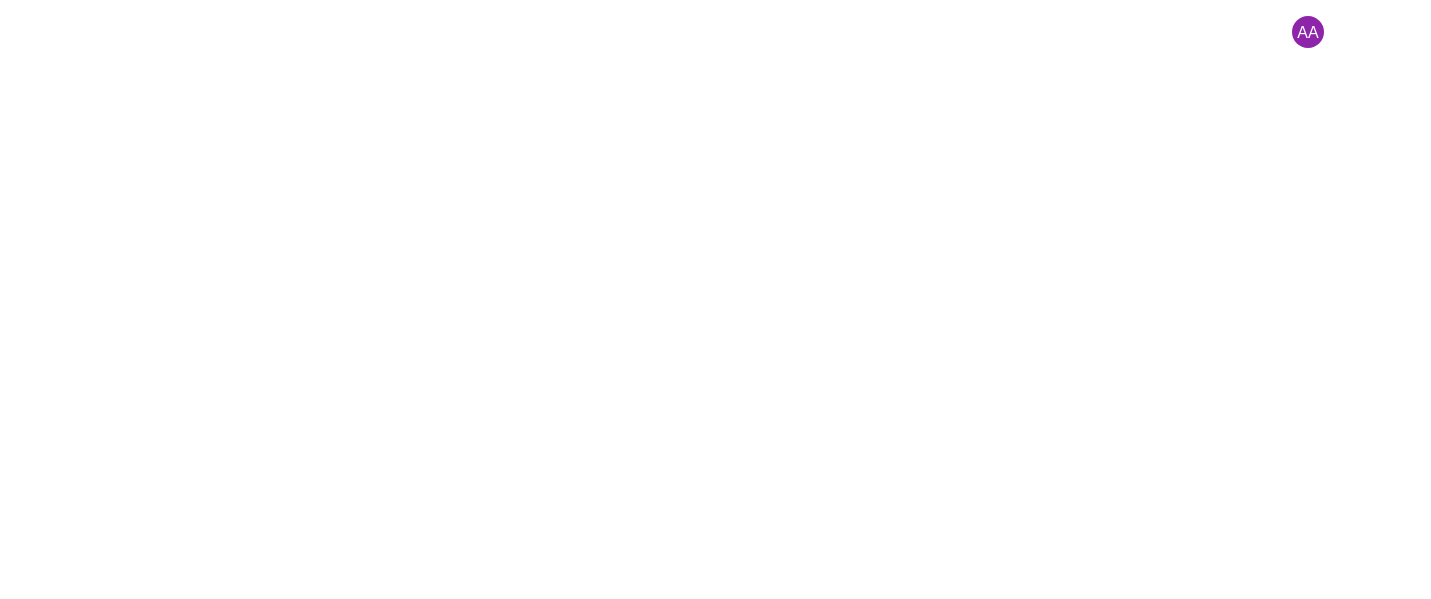 scroll, scrollTop: 0, scrollLeft: 0, axis: both 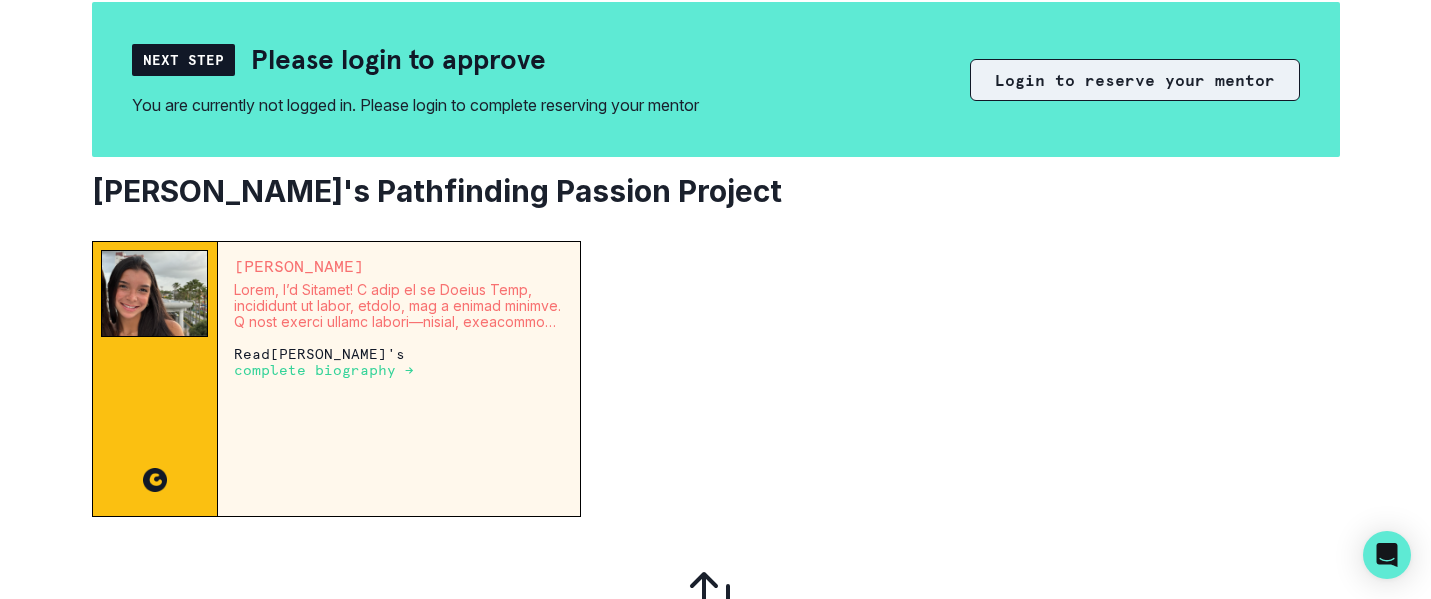 click on "Login to reserve your mentor" at bounding box center (1135, 80) 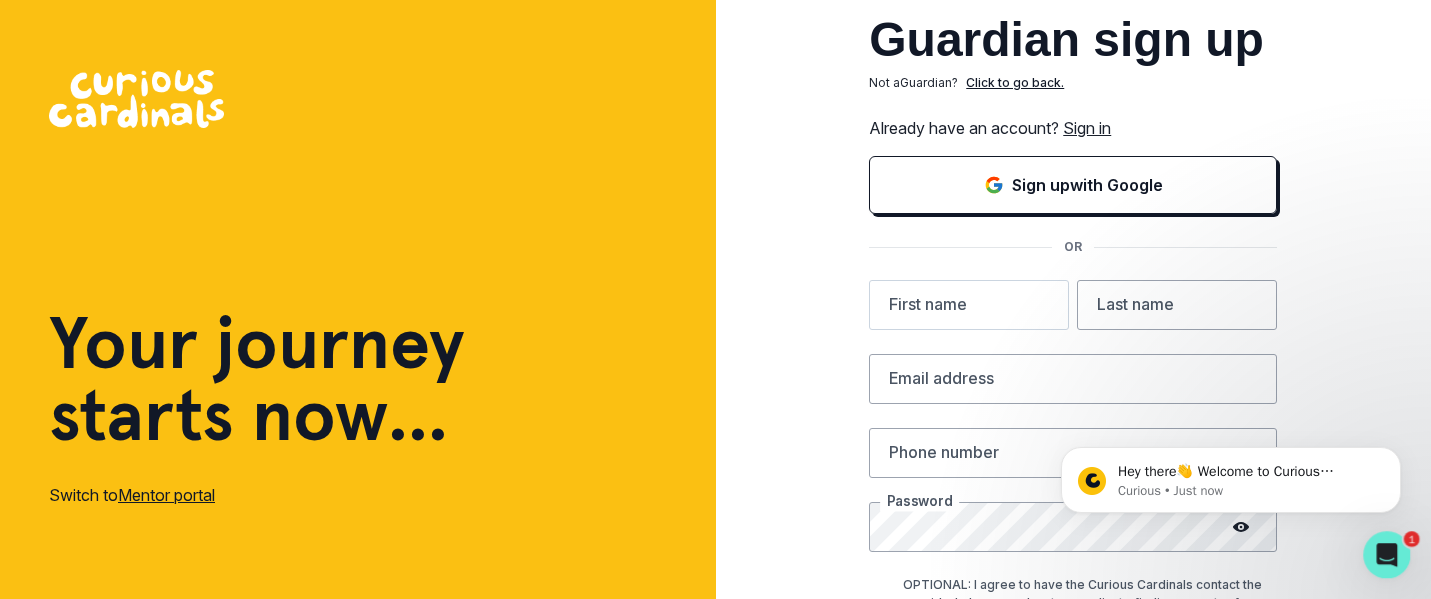 scroll, scrollTop: 0, scrollLeft: 0, axis: both 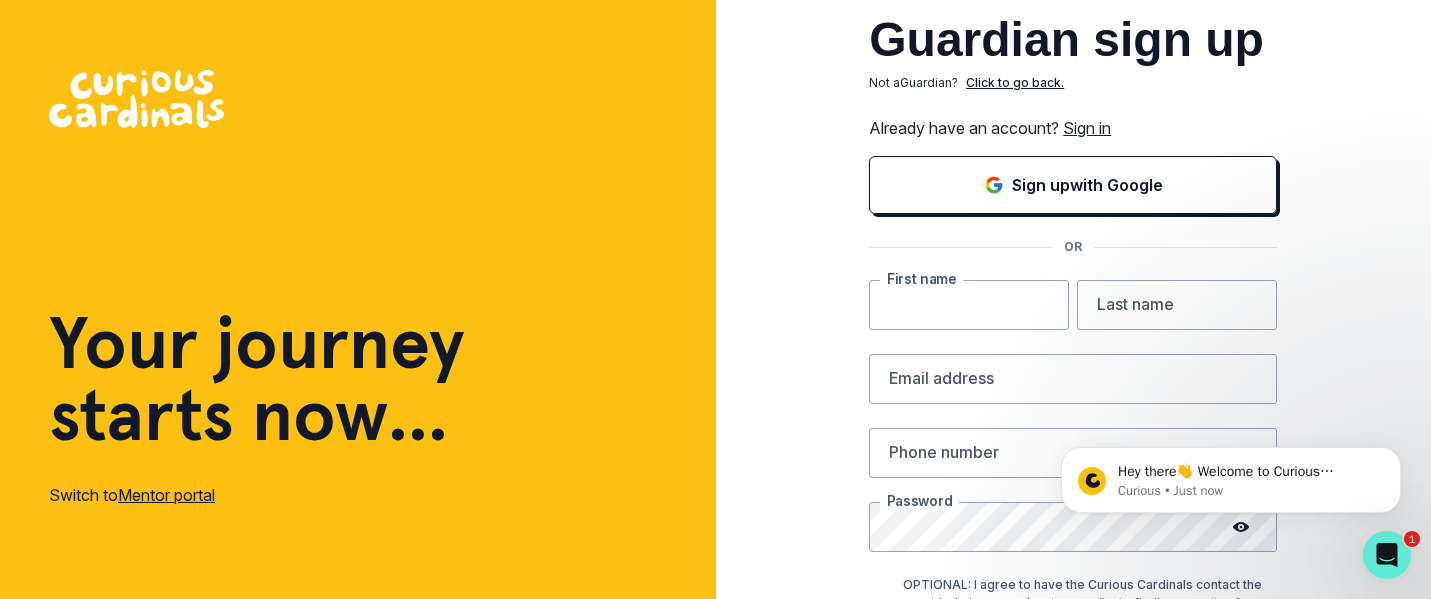 click at bounding box center [969, 305] 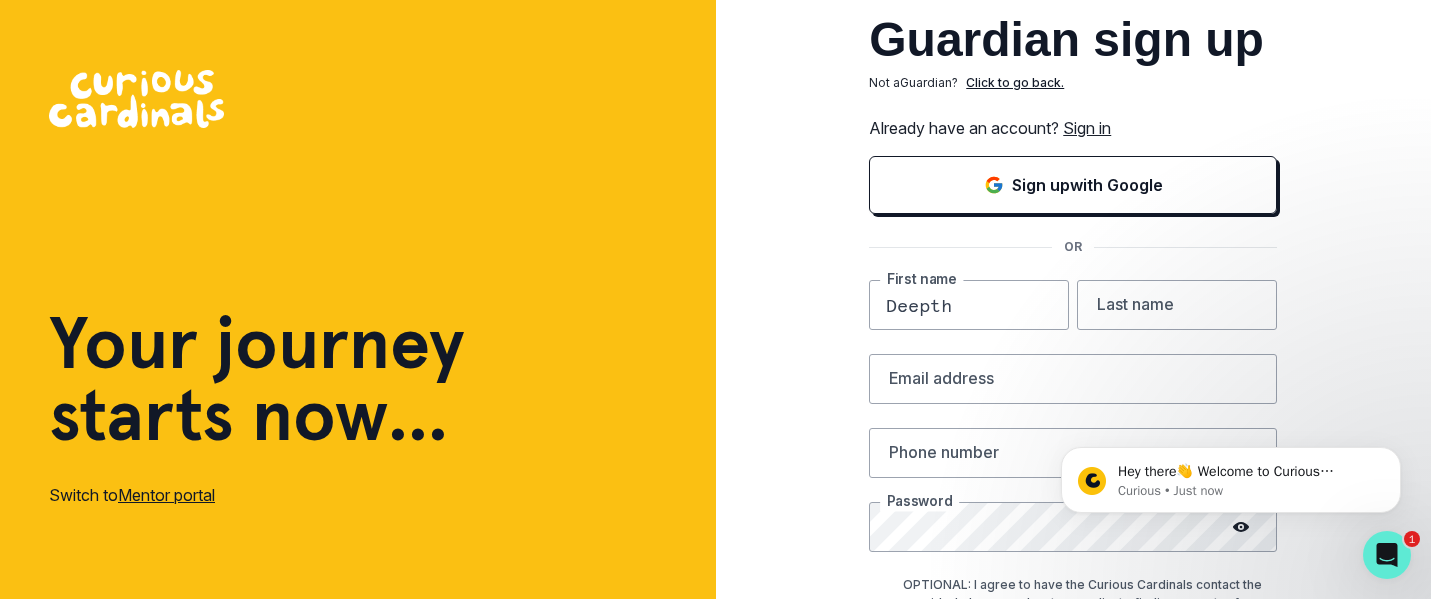 click on "Deepth" at bounding box center (969, 305) 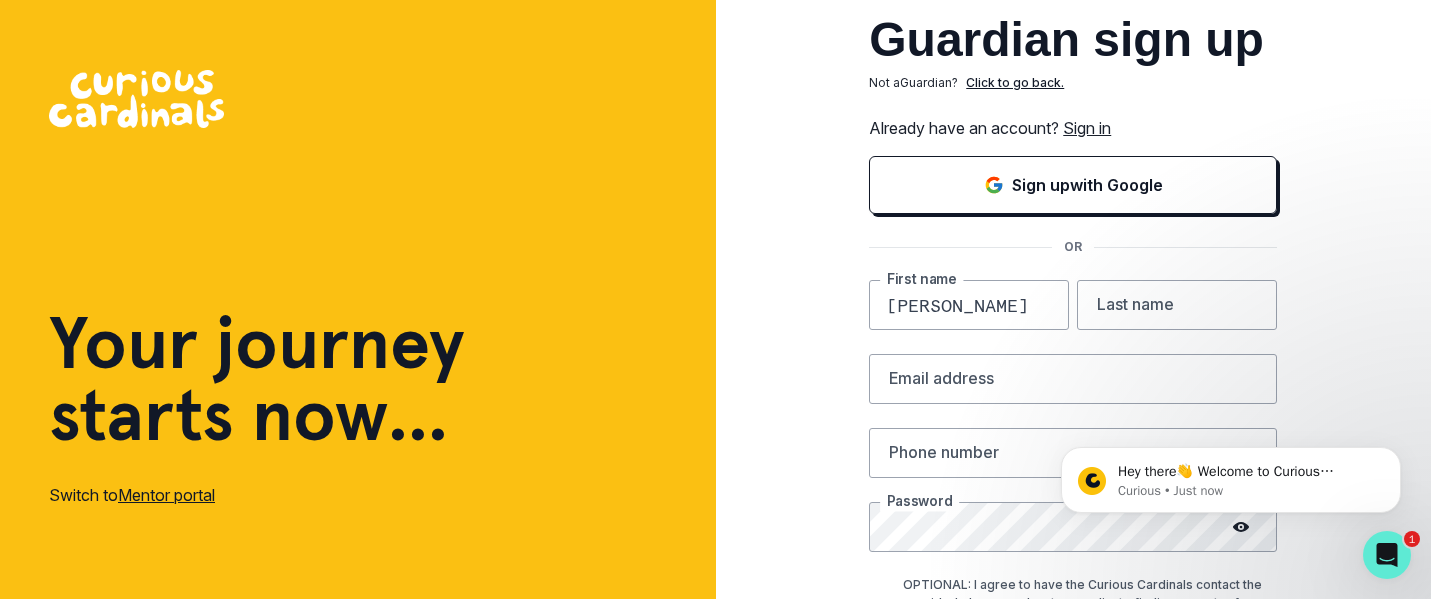 type on "[PERSON_NAME]" 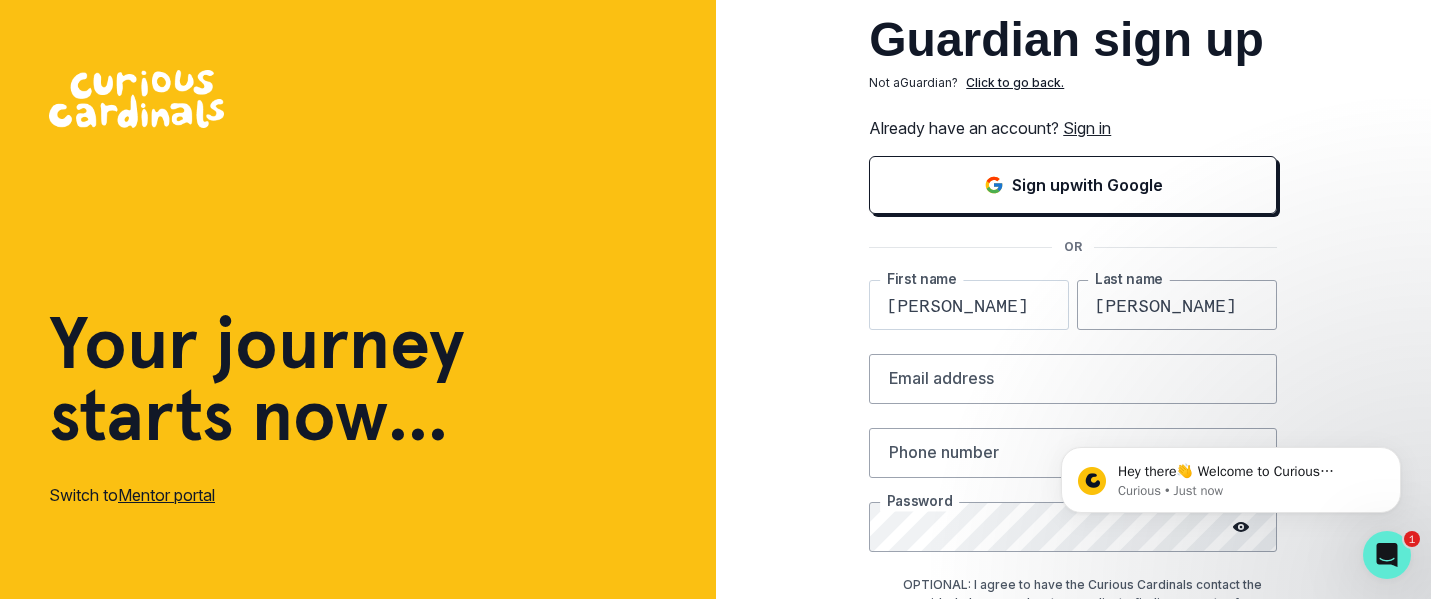 type on "[PERSON_NAME]" 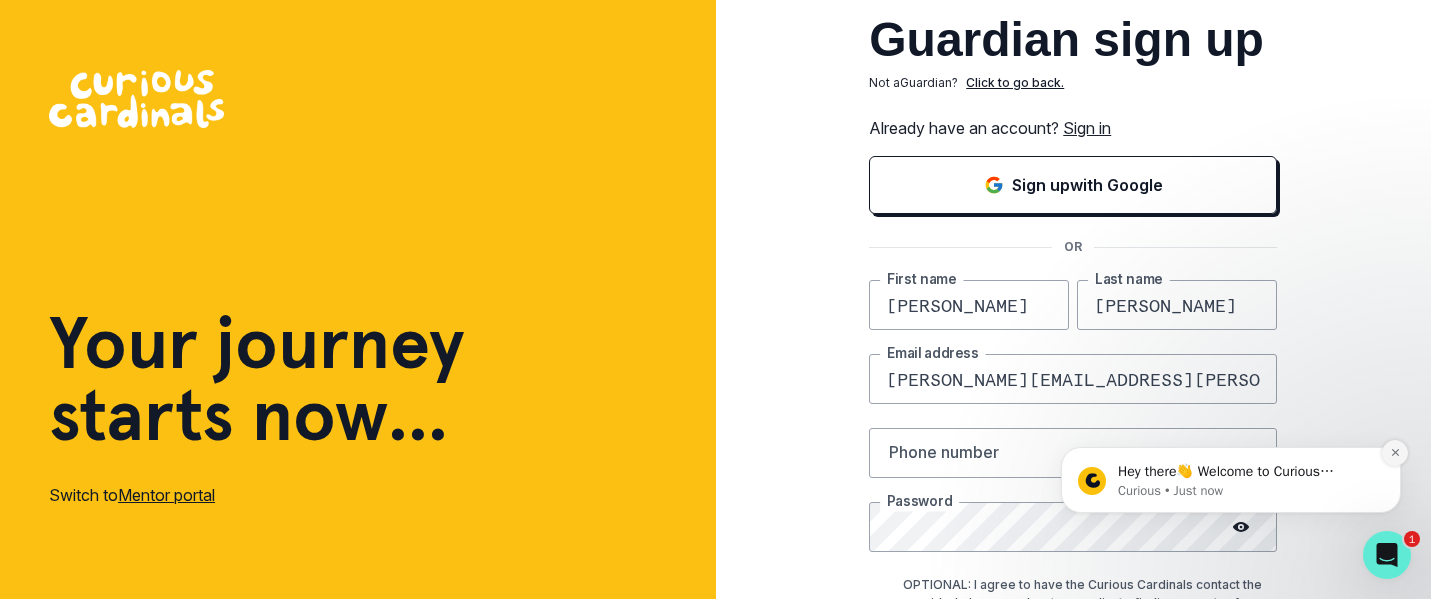 type on "[PERSON_NAME][EMAIL_ADDRESS][PERSON_NAME][DOMAIN_NAME]" 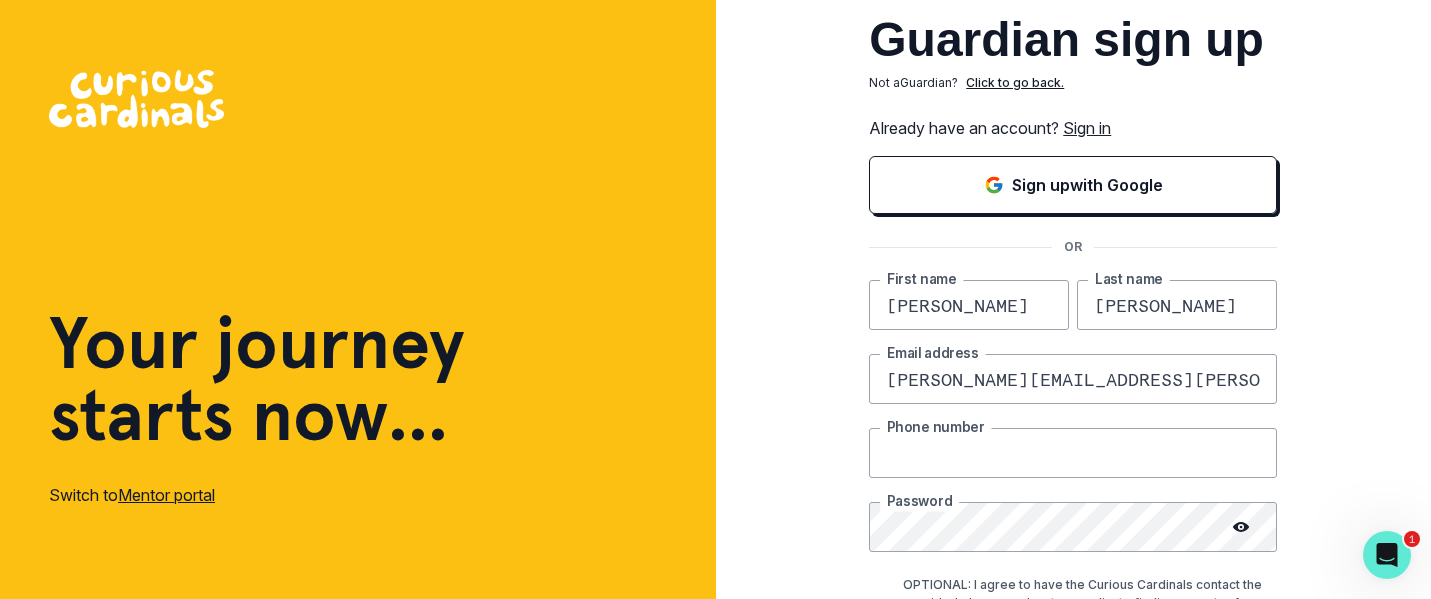 click at bounding box center (1073, 453) 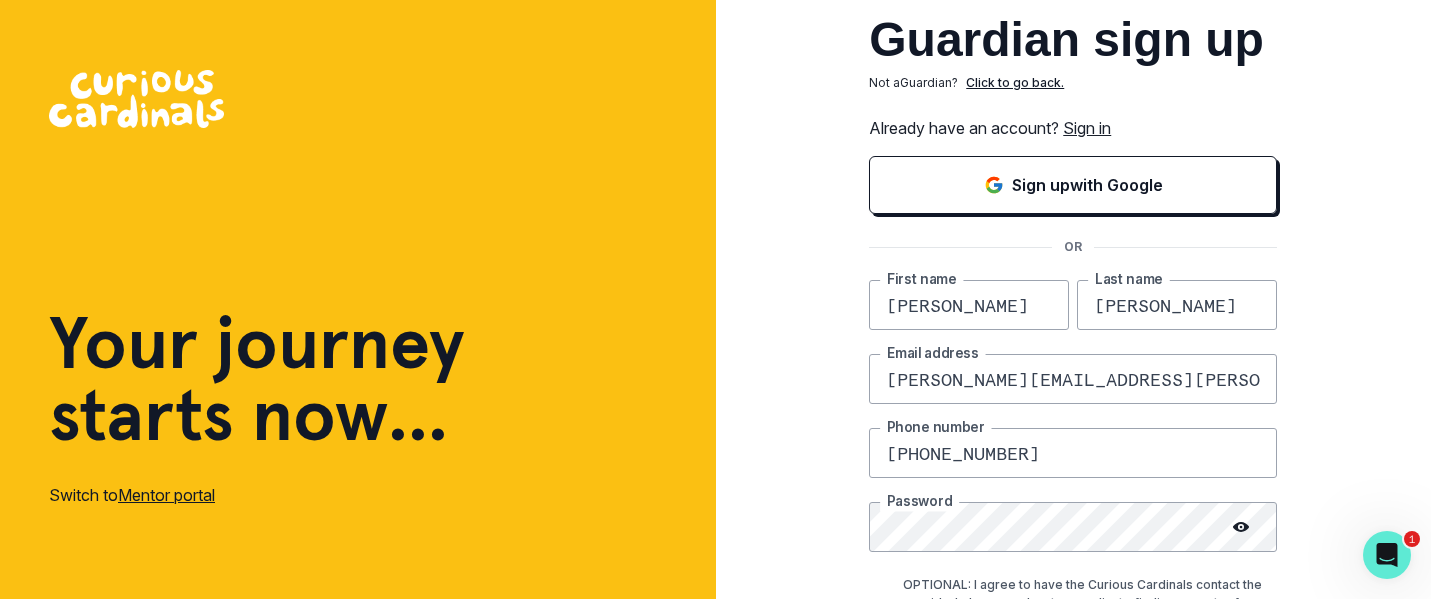 type on "[PHONE_NUMBER]" 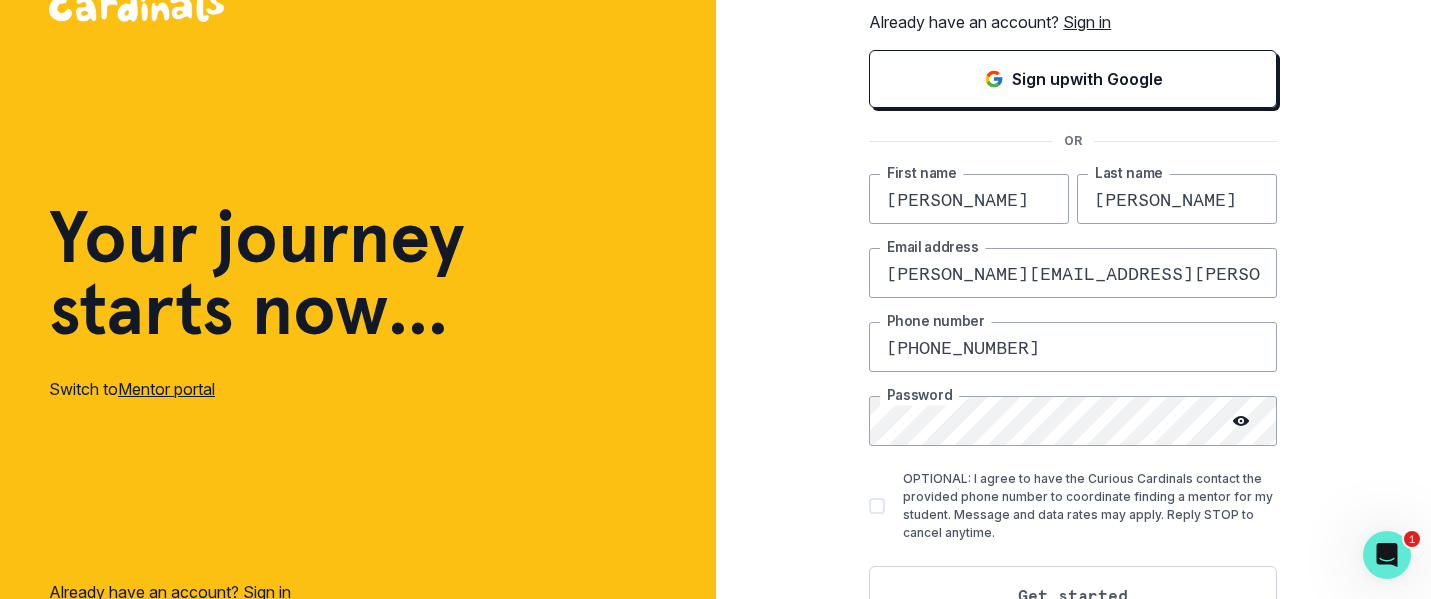 scroll, scrollTop: 181, scrollLeft: 0, axis: vertical 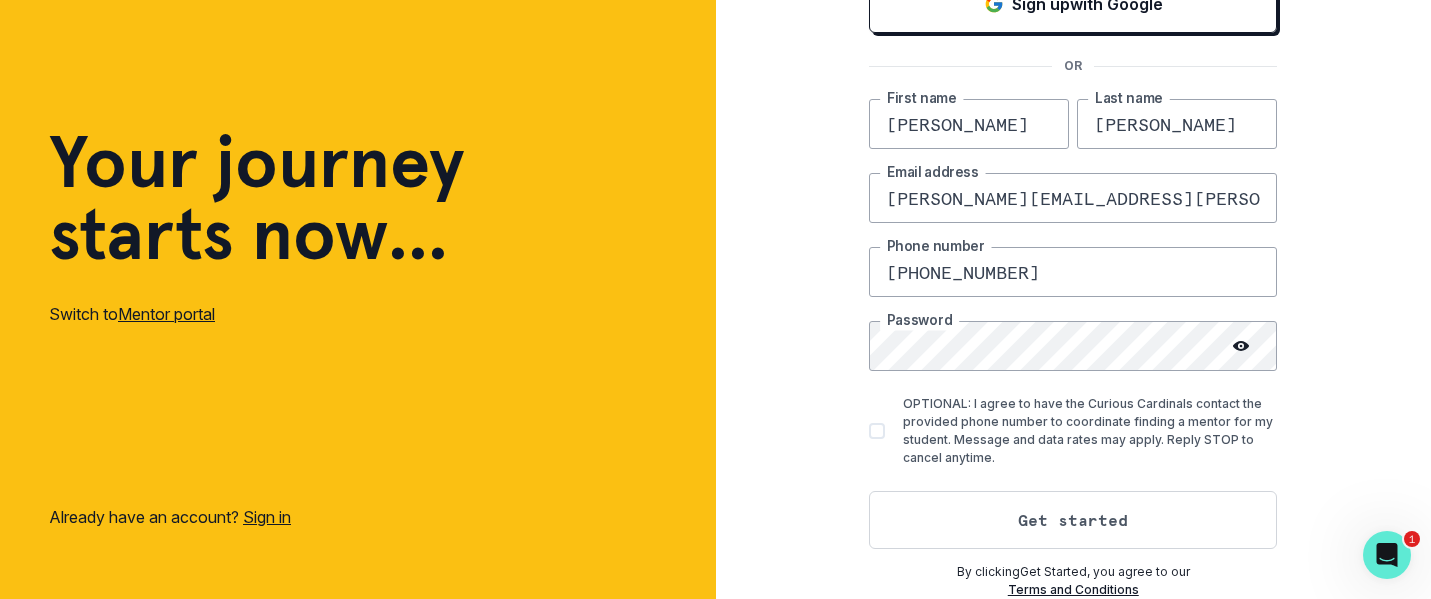 click at bounding box center [877, 431] 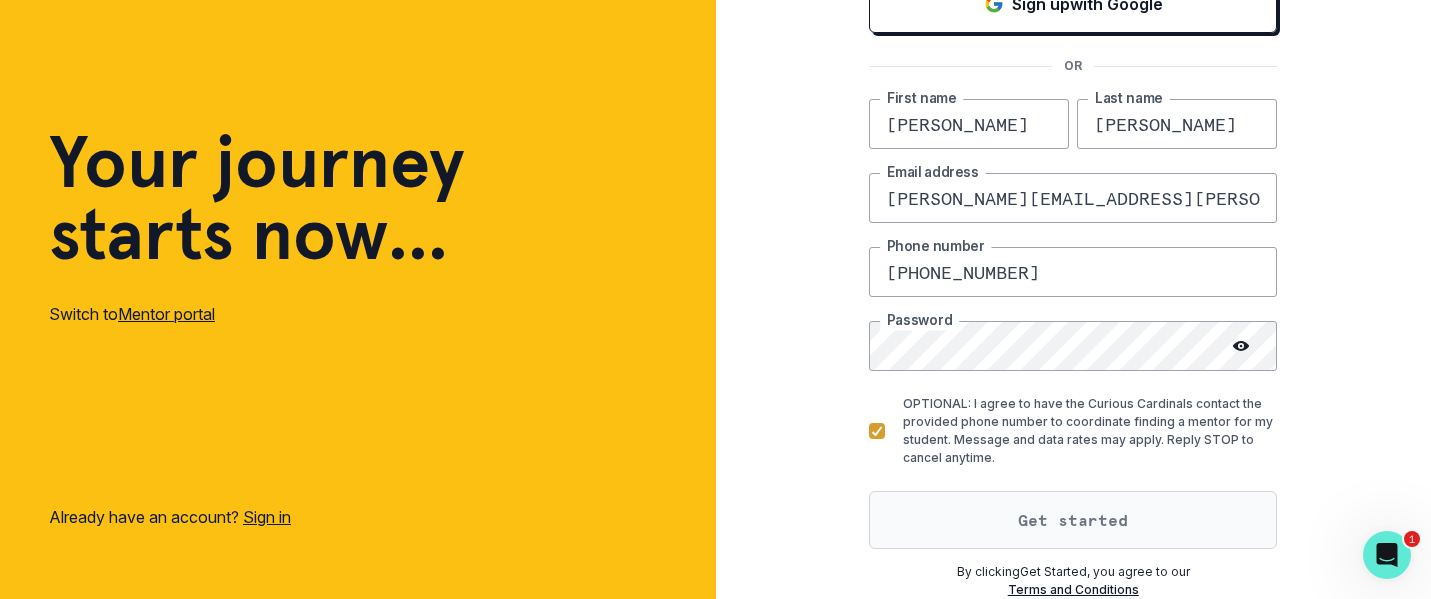 click on "Get started" at bounding box center (1073, 520) 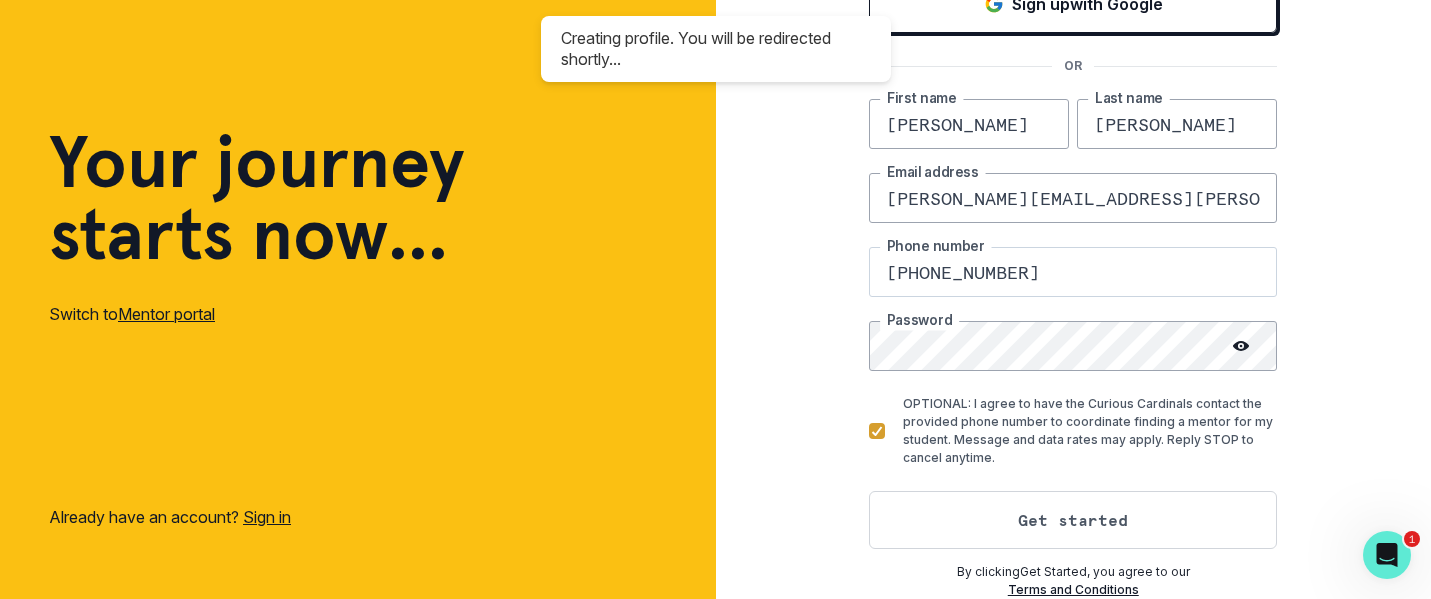 scroll, scrollTop: 0, scrollLeft: 0, axis: both 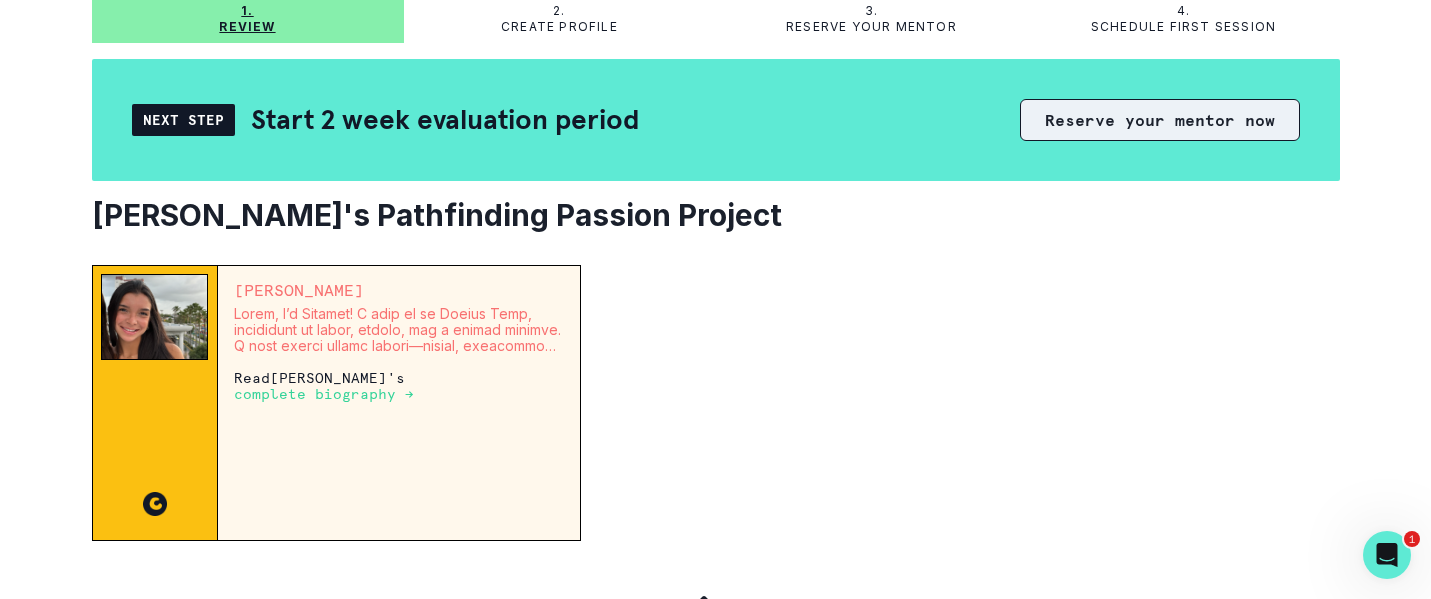click on "Reserve your mentor now" at bounding box center [1160, 120] 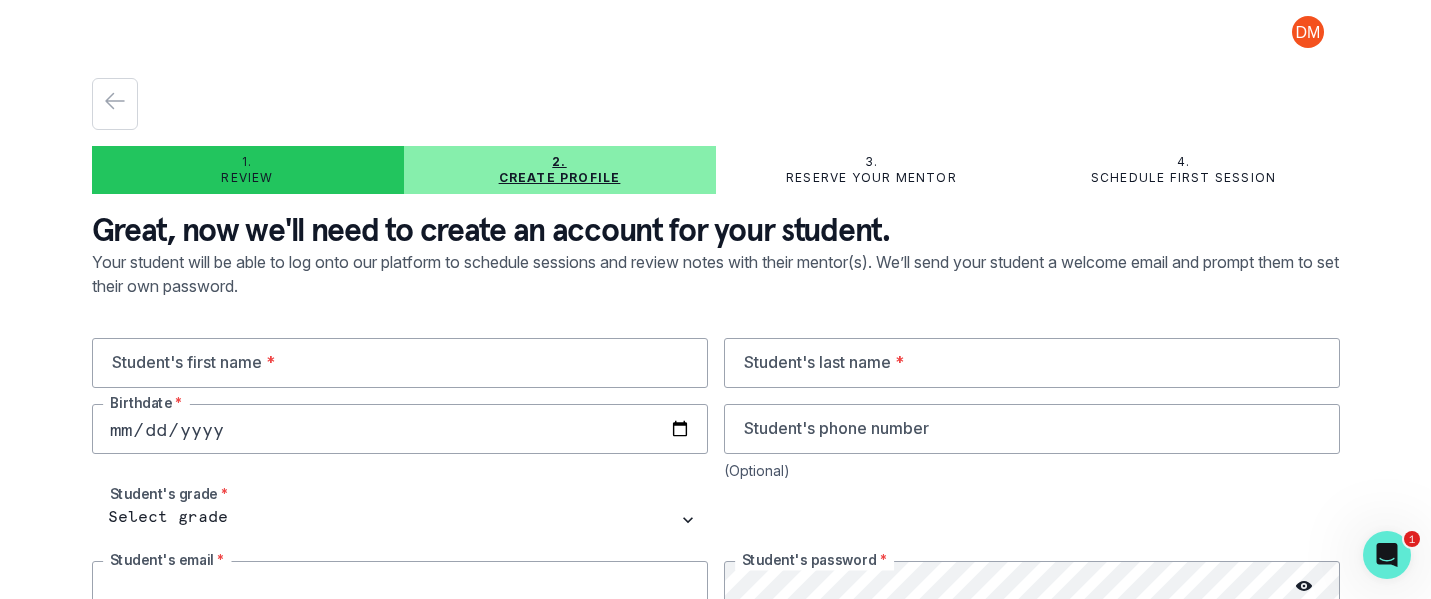 type on "[PERSON_NAME][EMAIL_ADDRESS][PERSON_NAME][DOMAIN_NAME]" 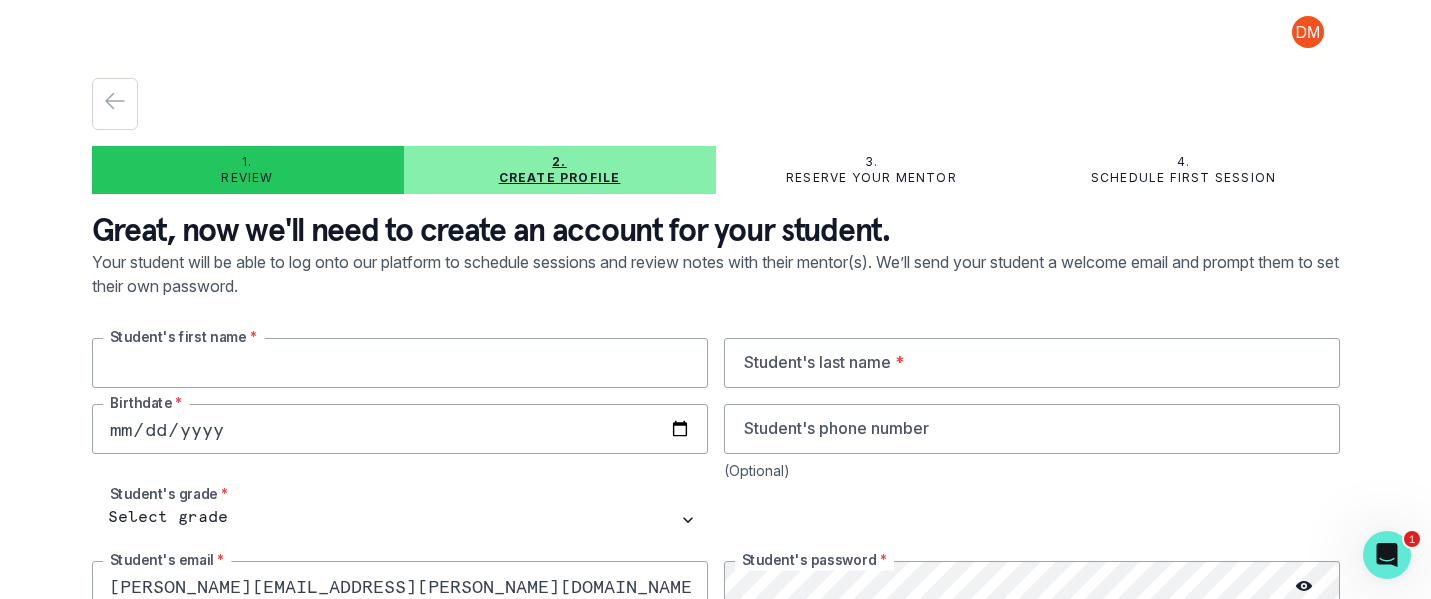 click at bounding box center [400, 363] 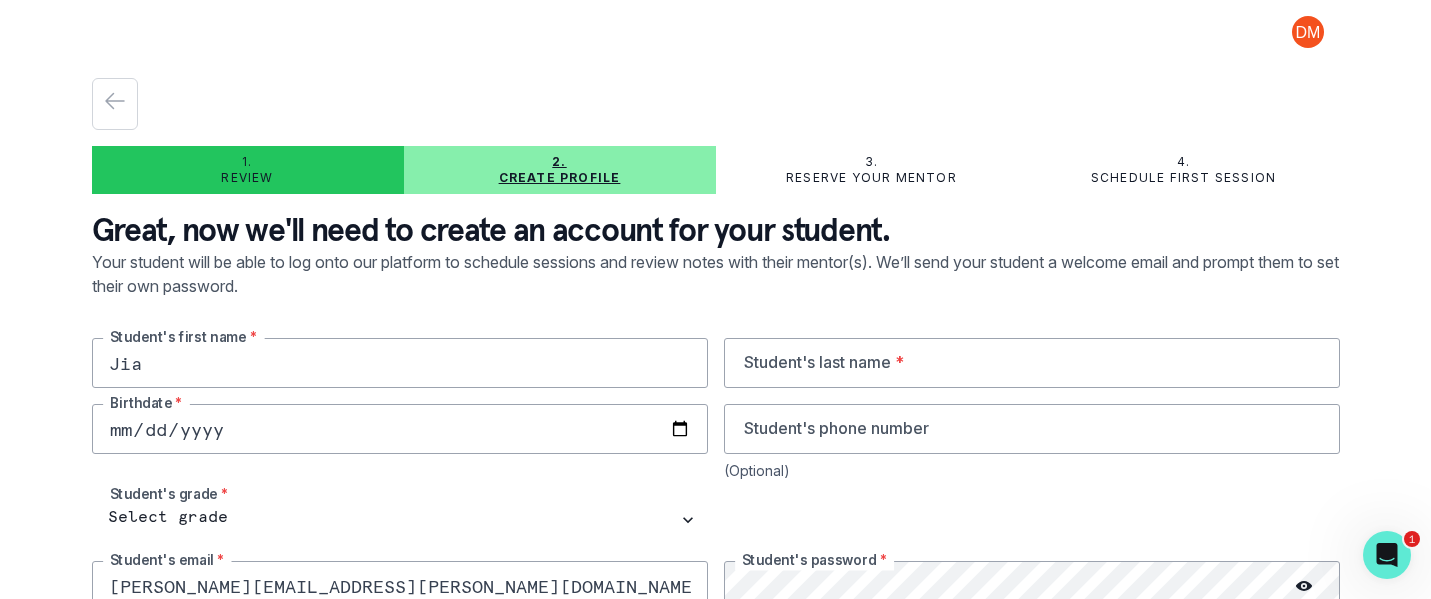 type on "Jia" 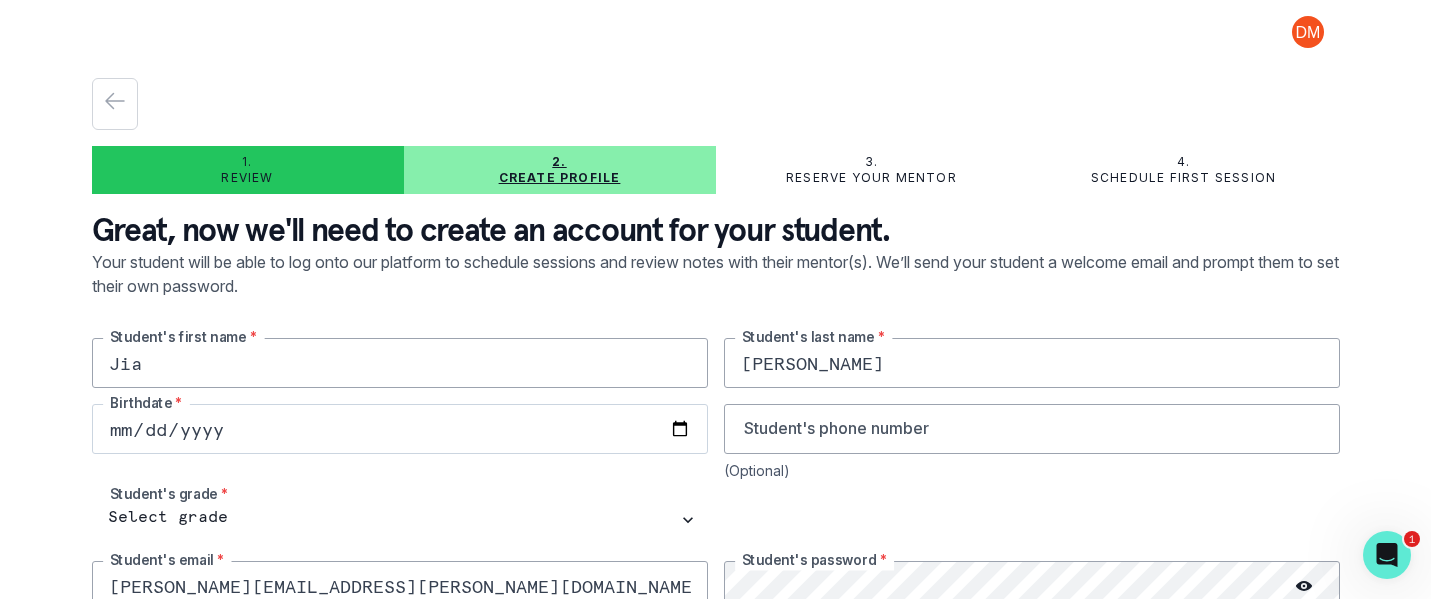 type on "[PERSON_NAME]" 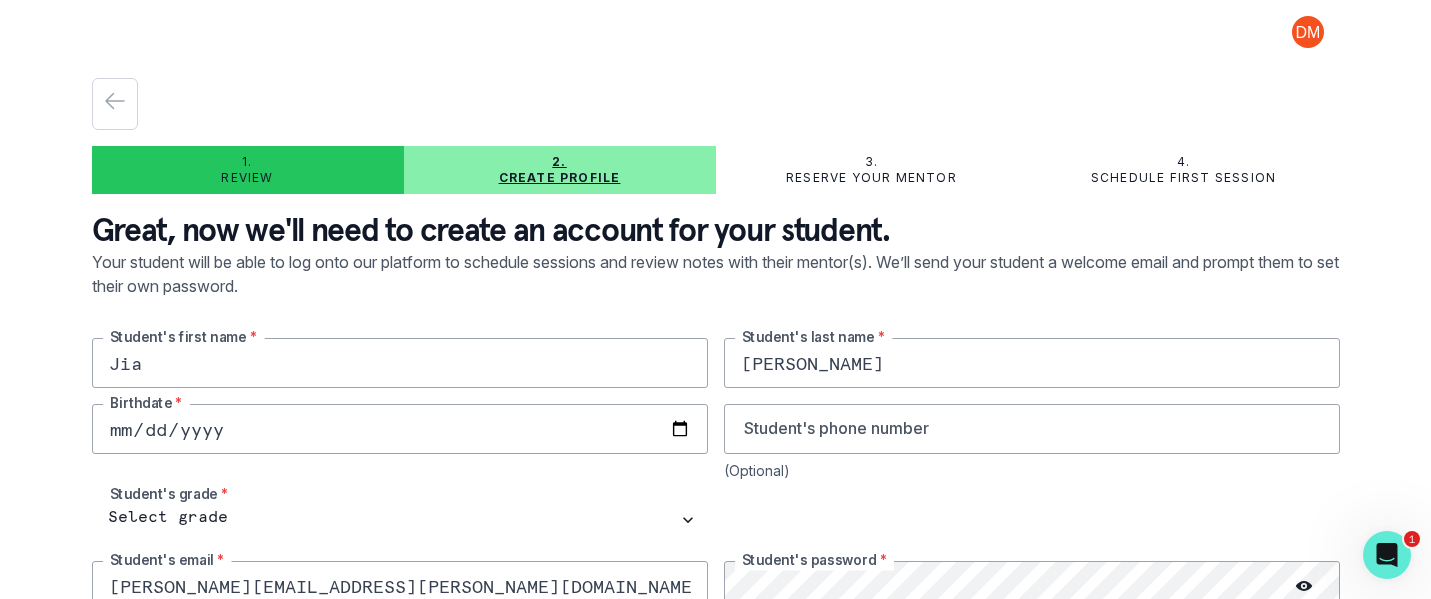 type on "0001-06-08" 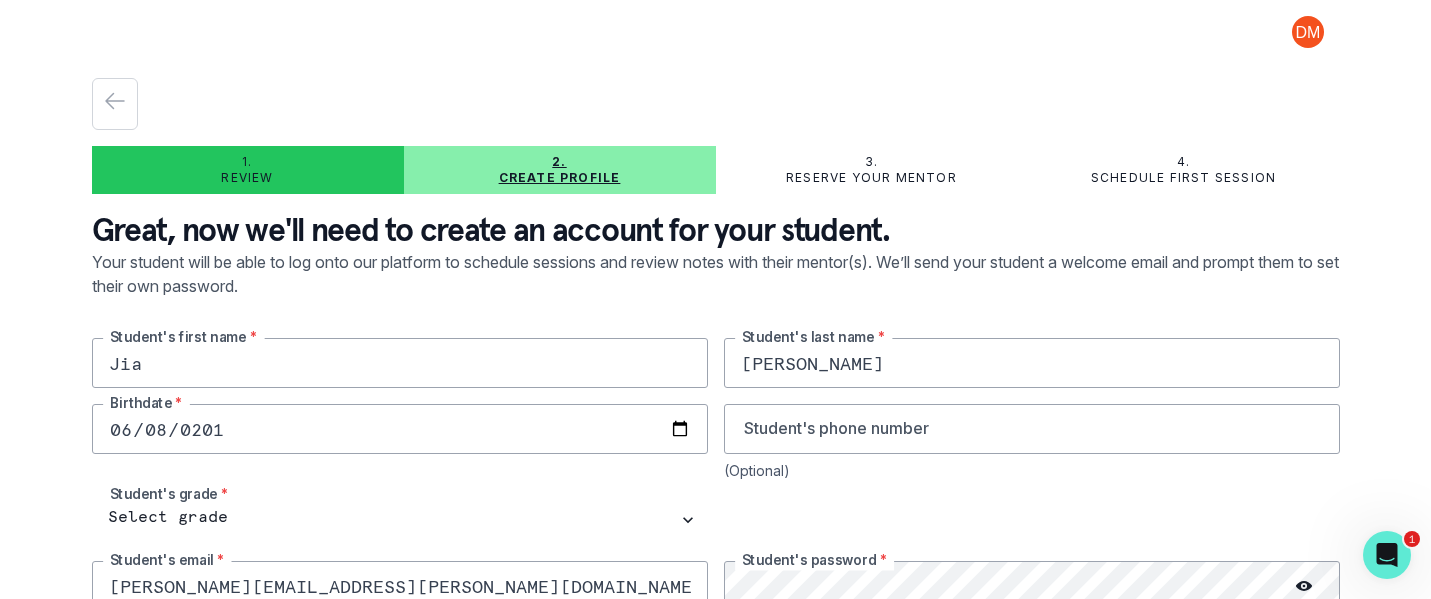 type on "[DATE]" 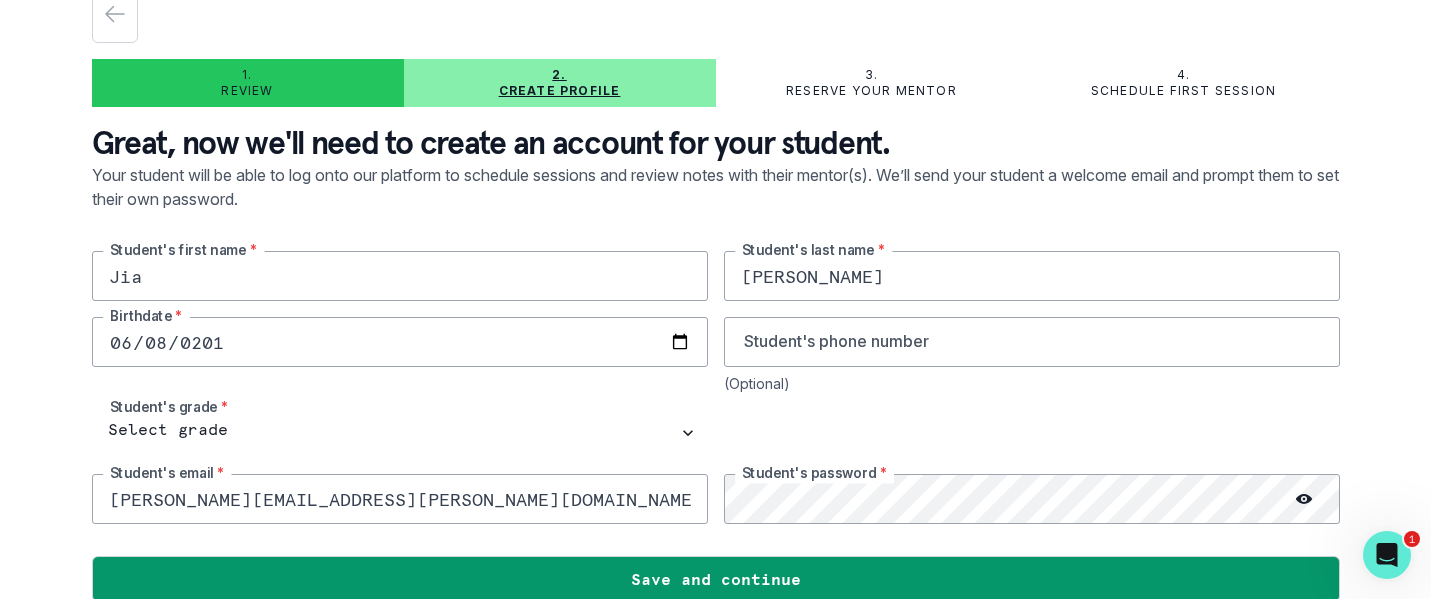 scroll, scrollTop: 115, scrollLeft: 0, axis: vertical 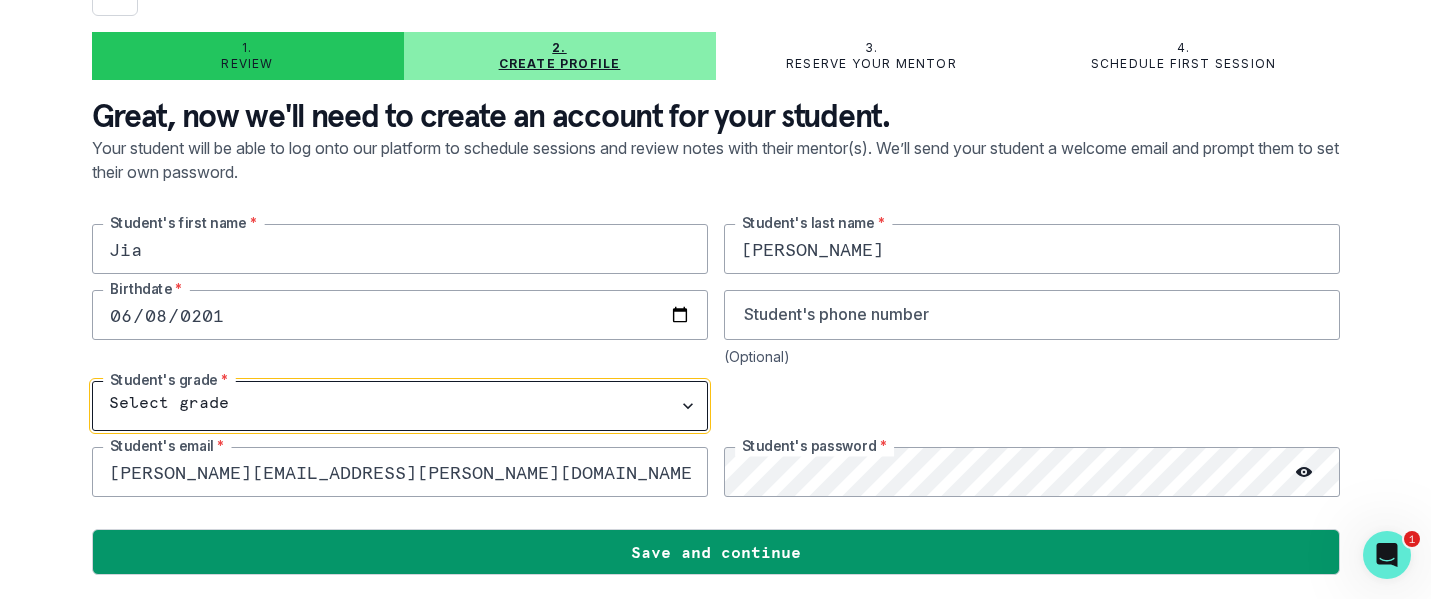 click on "Select grade 1st Grade 2nd Grade 3rd Grade 4th Grade 5th Grade 6th Grade 7th Grade 8th Grade 9th Grade 10th Grade 11th Grade 12th Grade" at bounding box center (400, 406) 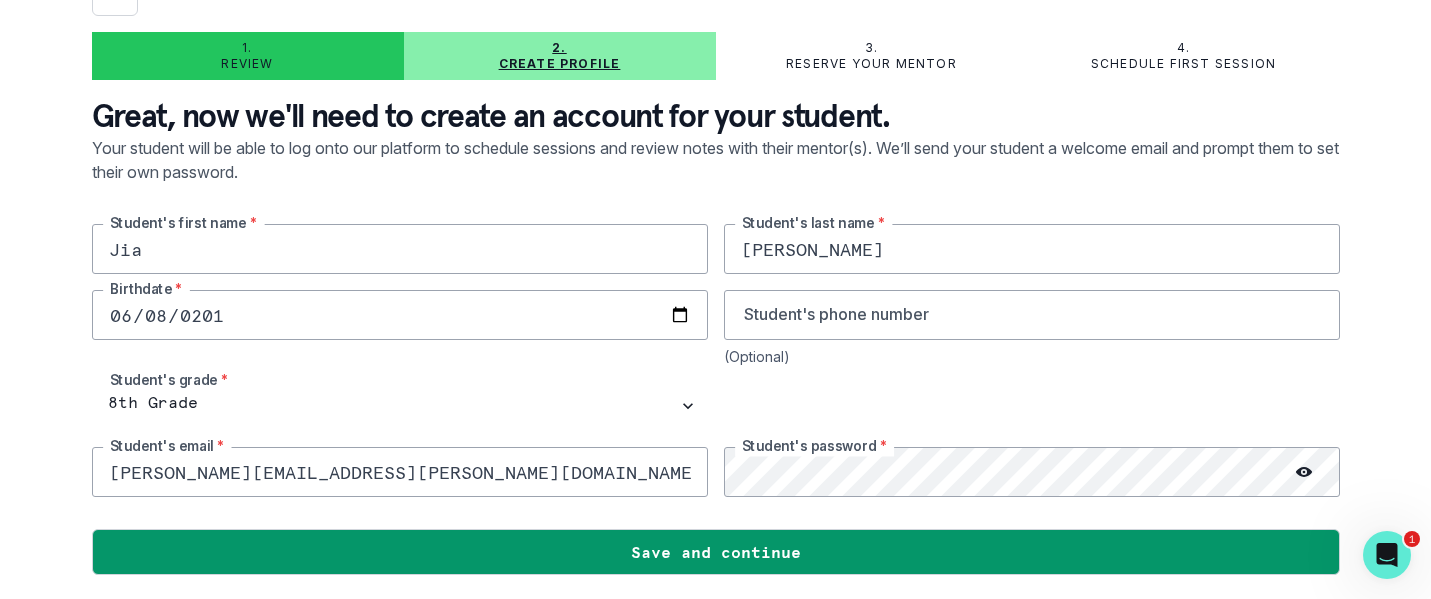 click 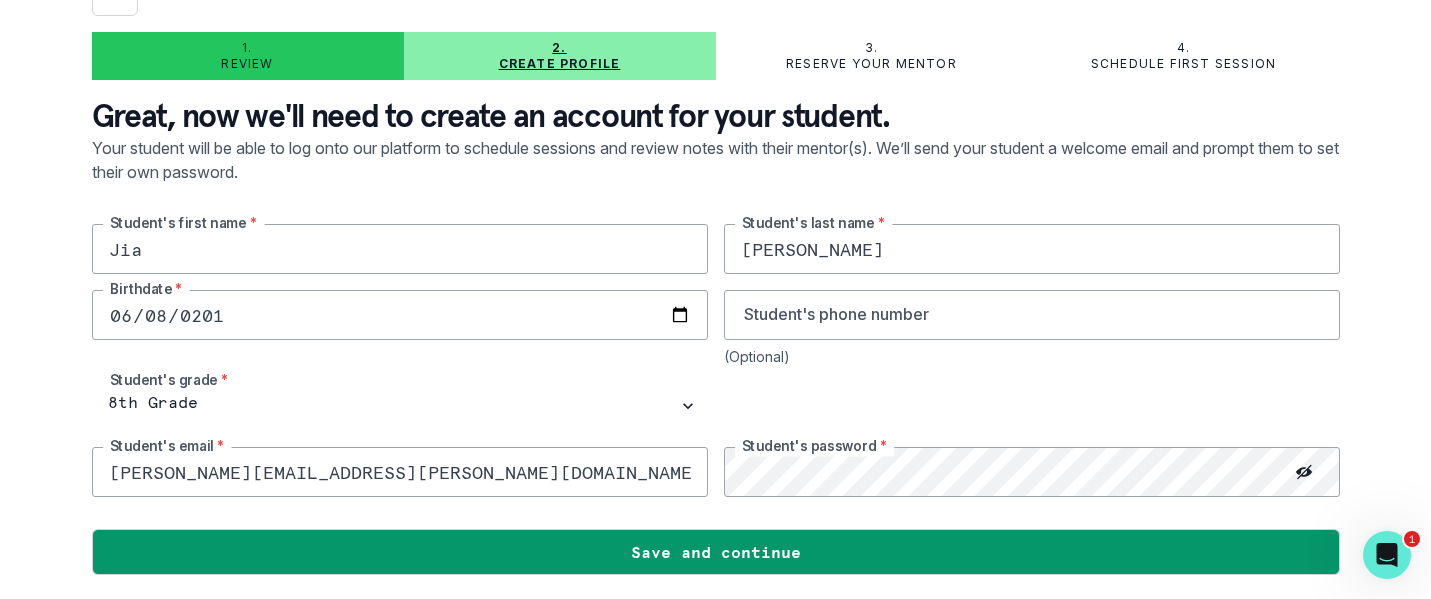 click 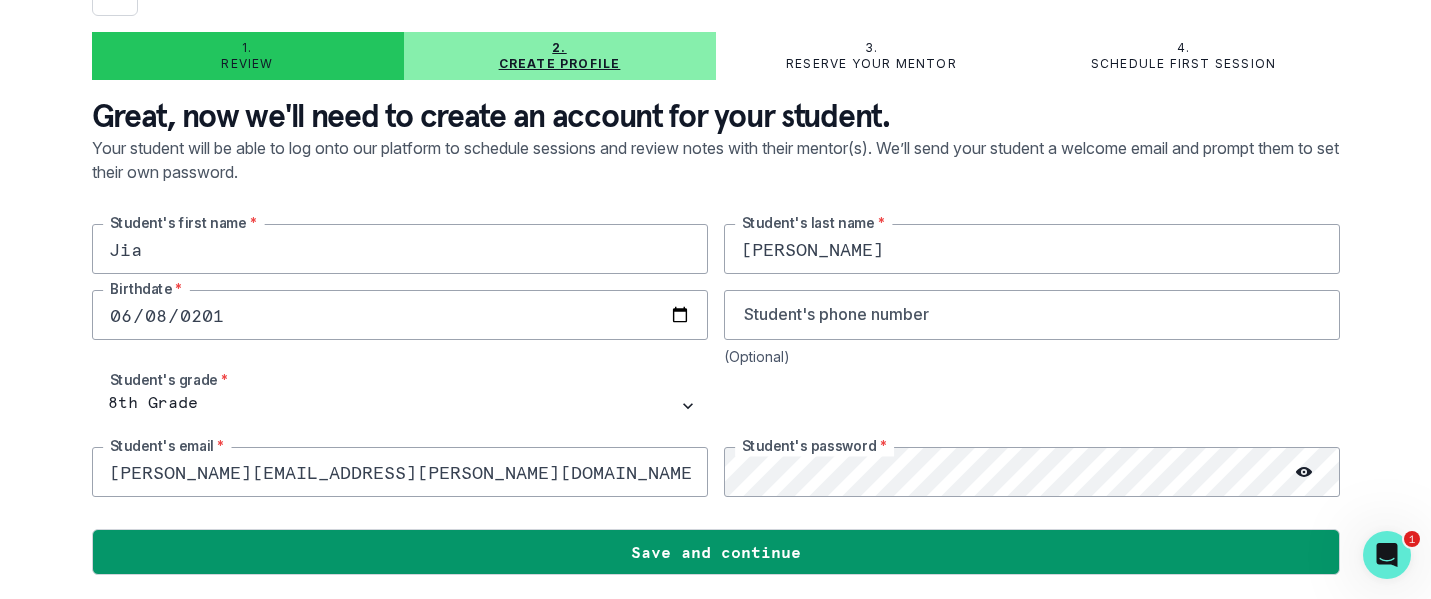 scroll, scrollTop: 113, scrollLeft: 0, axis: vertical 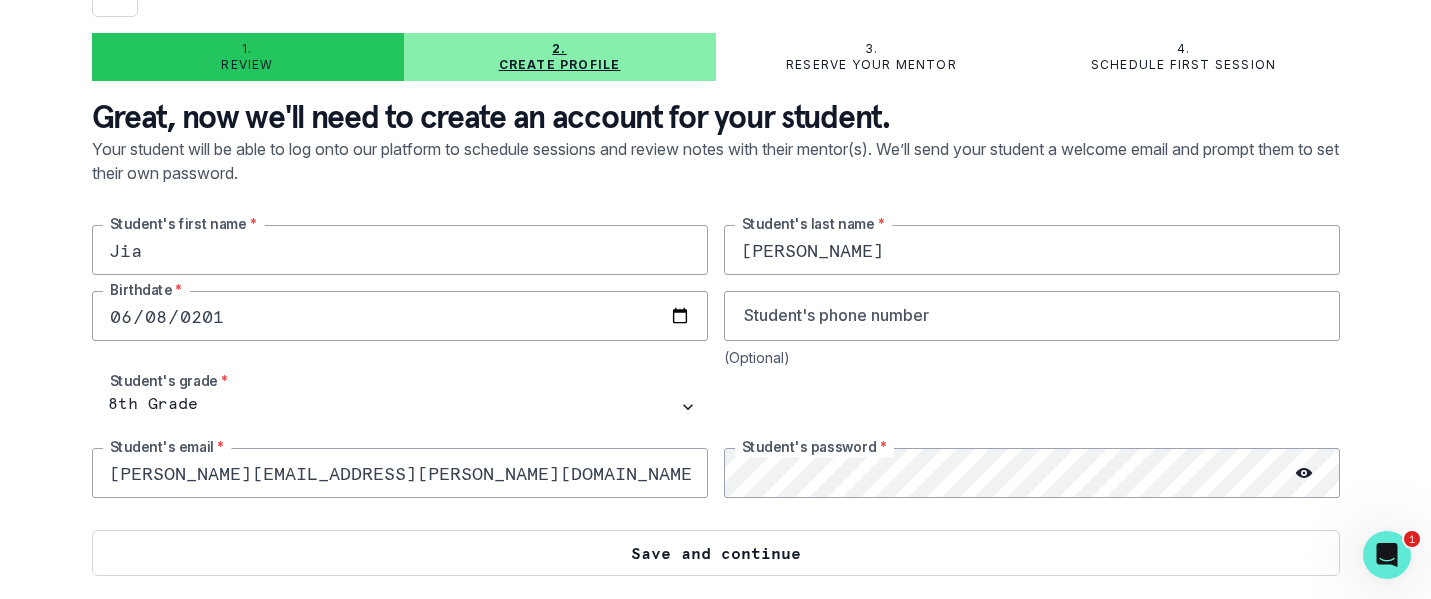 click on "Save and continue" at bounding box center [716, 553] 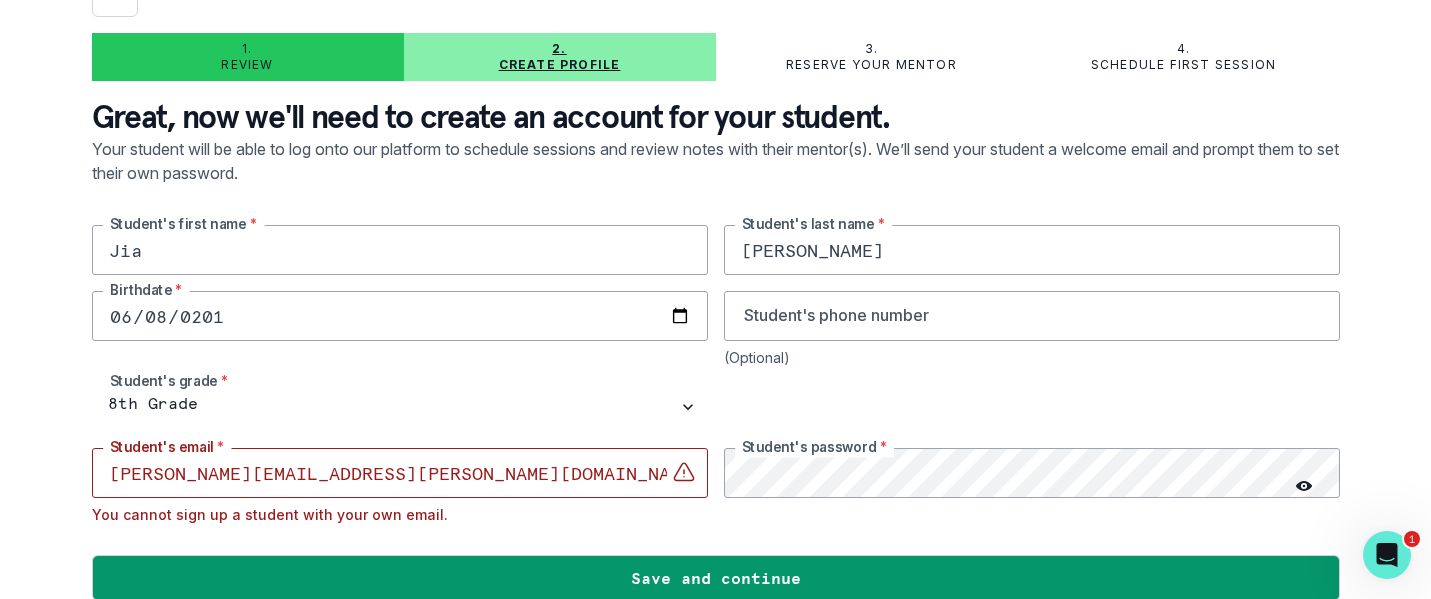 scroll, scrollTop: 140, scrollLeft: 0, axis: vertical 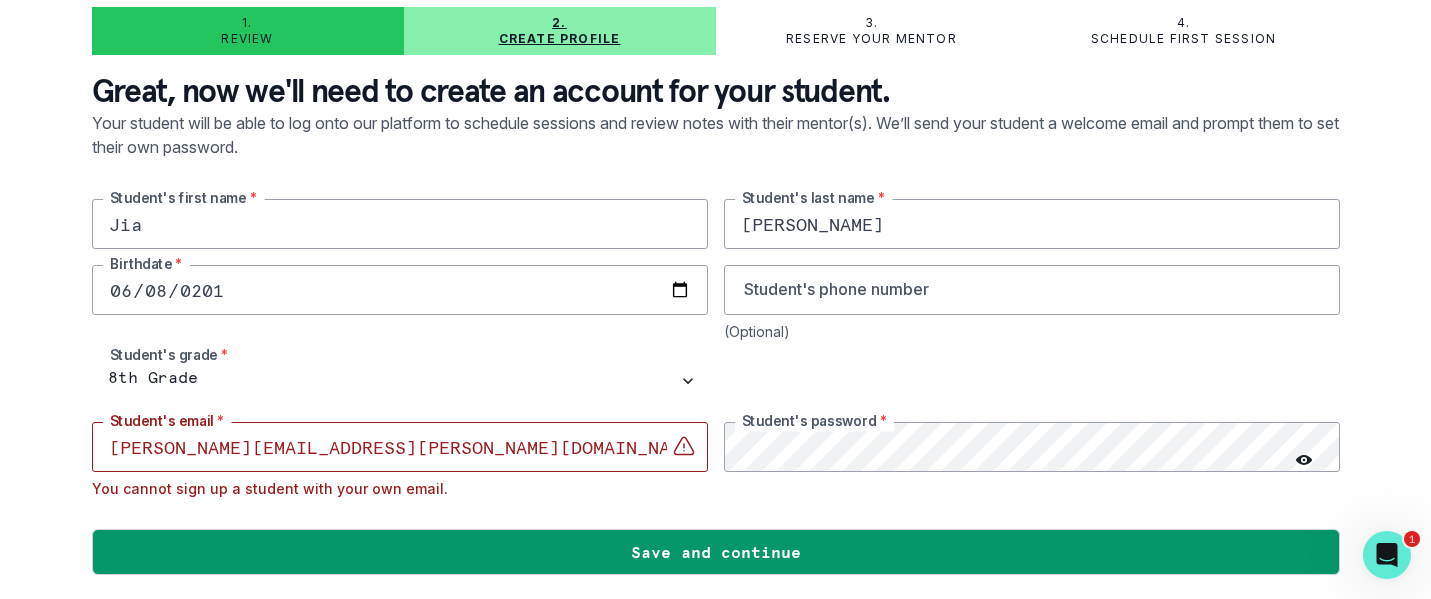 drag, startPoint x: 272, startPoint y: 446, endPoint x: 107, endPoint y: 443, distance: 165.02727 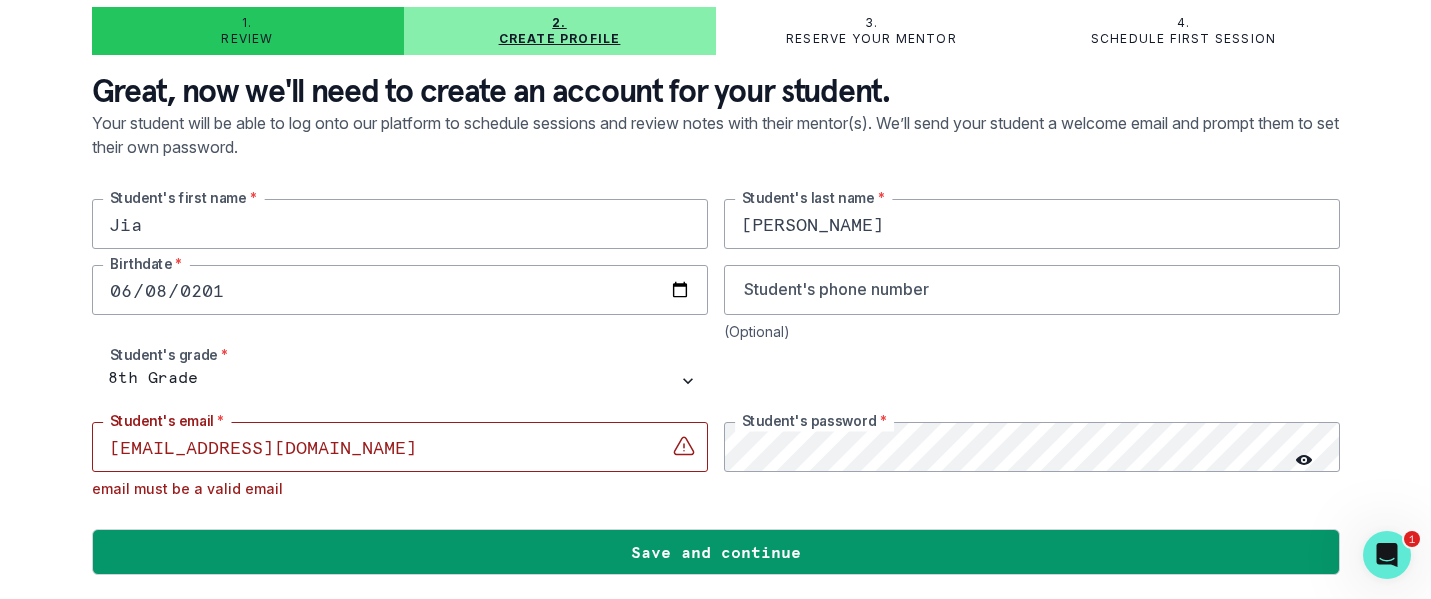 scroll, scrollTop: 115, scrollLeft: 0, axis: vertical 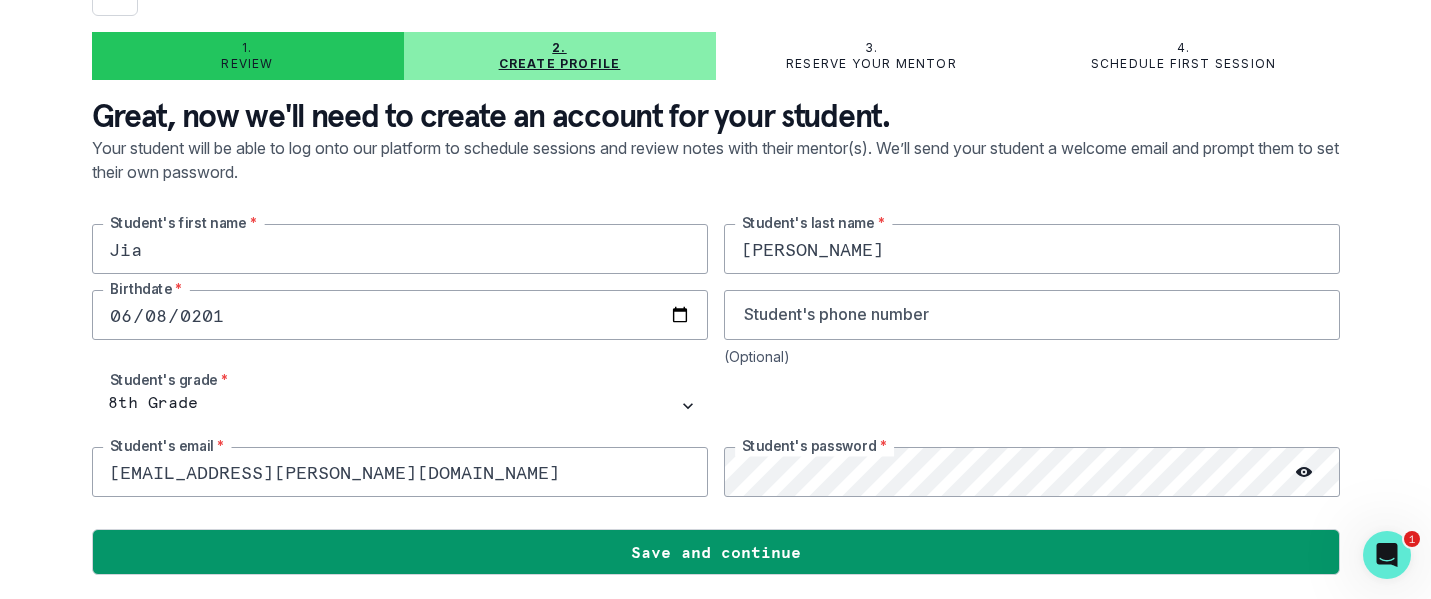 type on "[EMAIL_ADDRESS][PERSON_NAME][DOMAIN_NAME]" 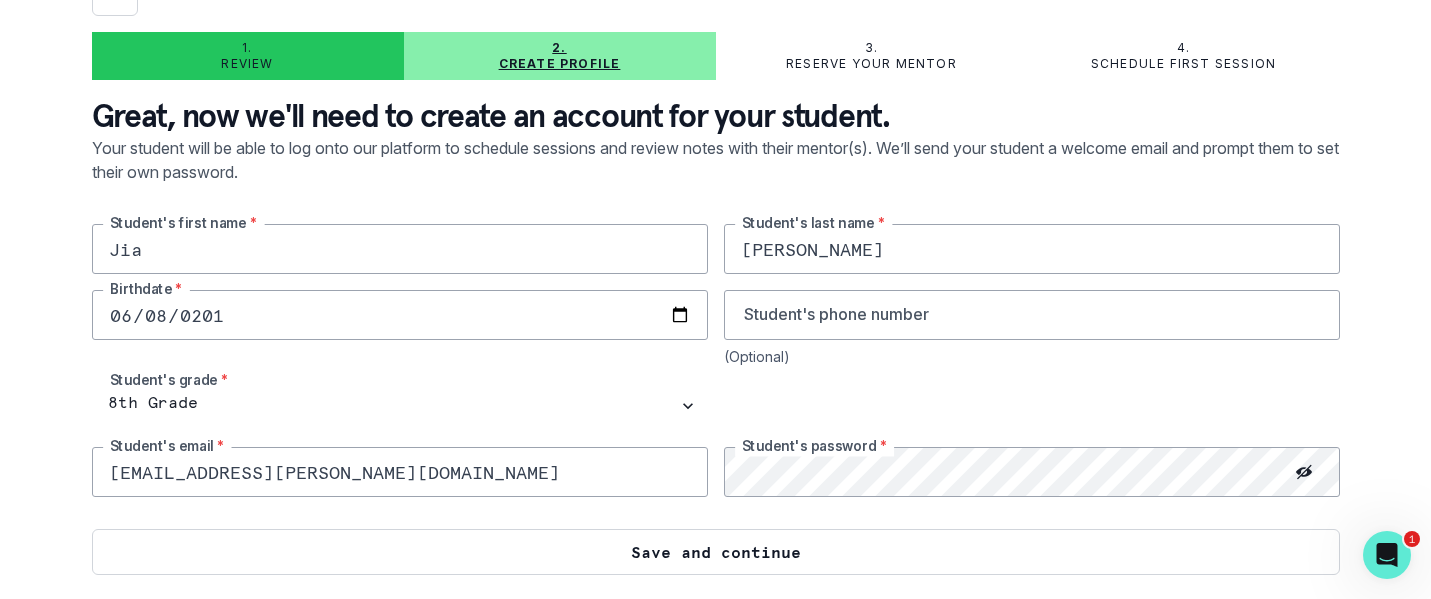 click on "Save and continue" at bounding box center [716, 552] 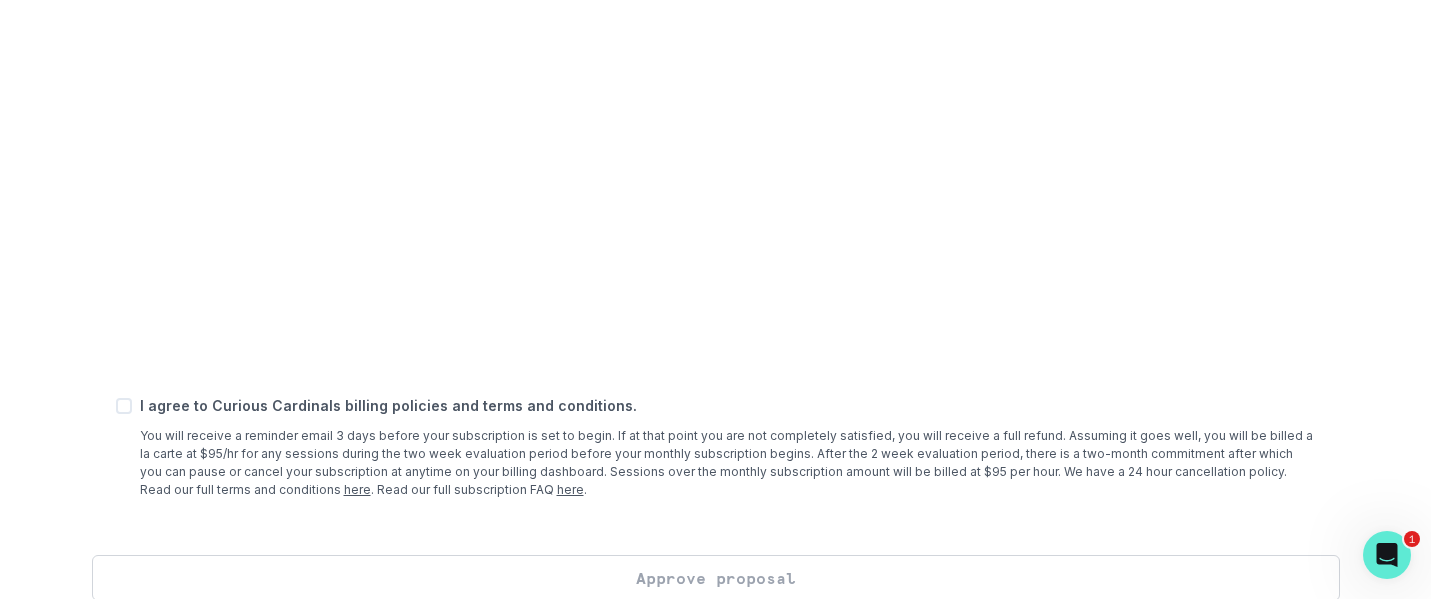 scroll, scrollTop: 903, scrollLeft: 0, axis: vertical 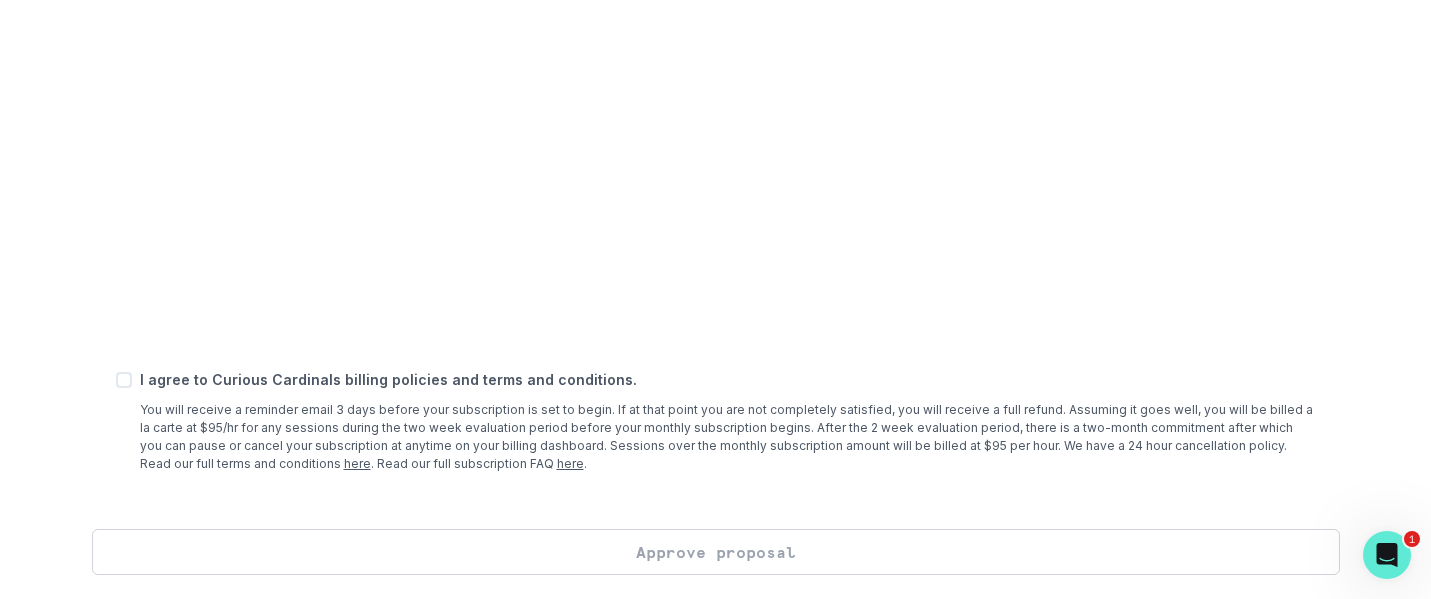click at bounding box center [124, 380] 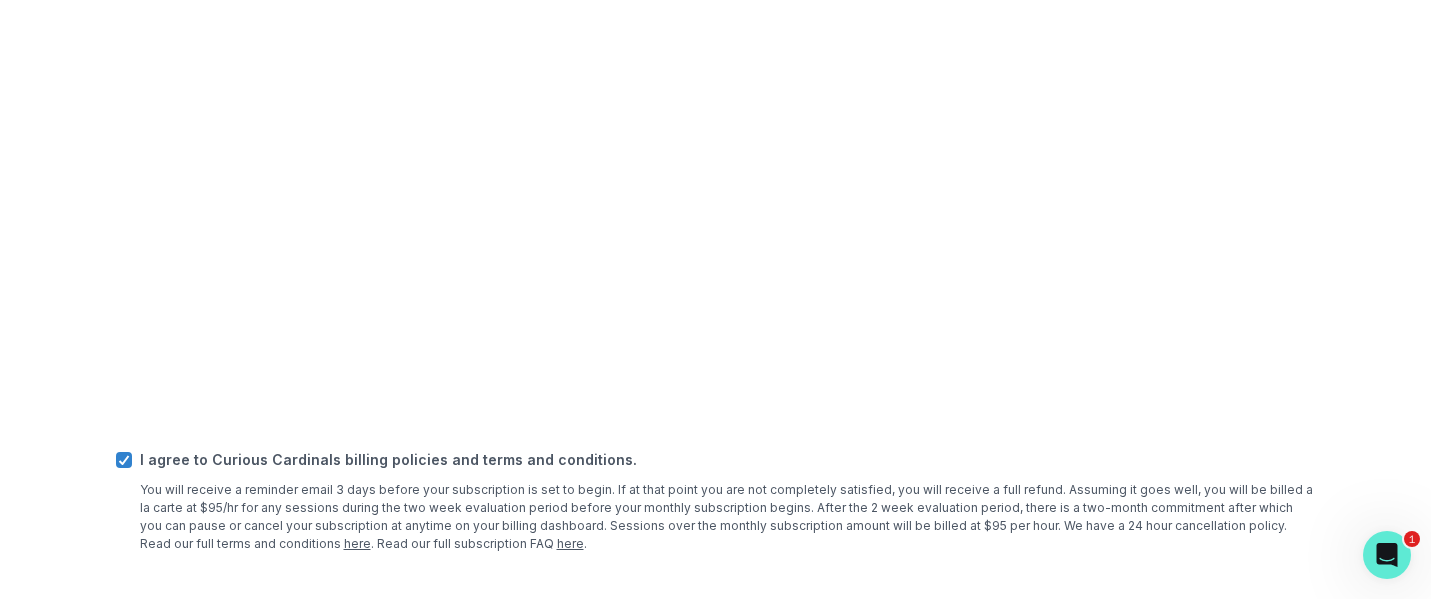 scroll, scrollTop: 903, scrollLeft: 0, axis: vertical 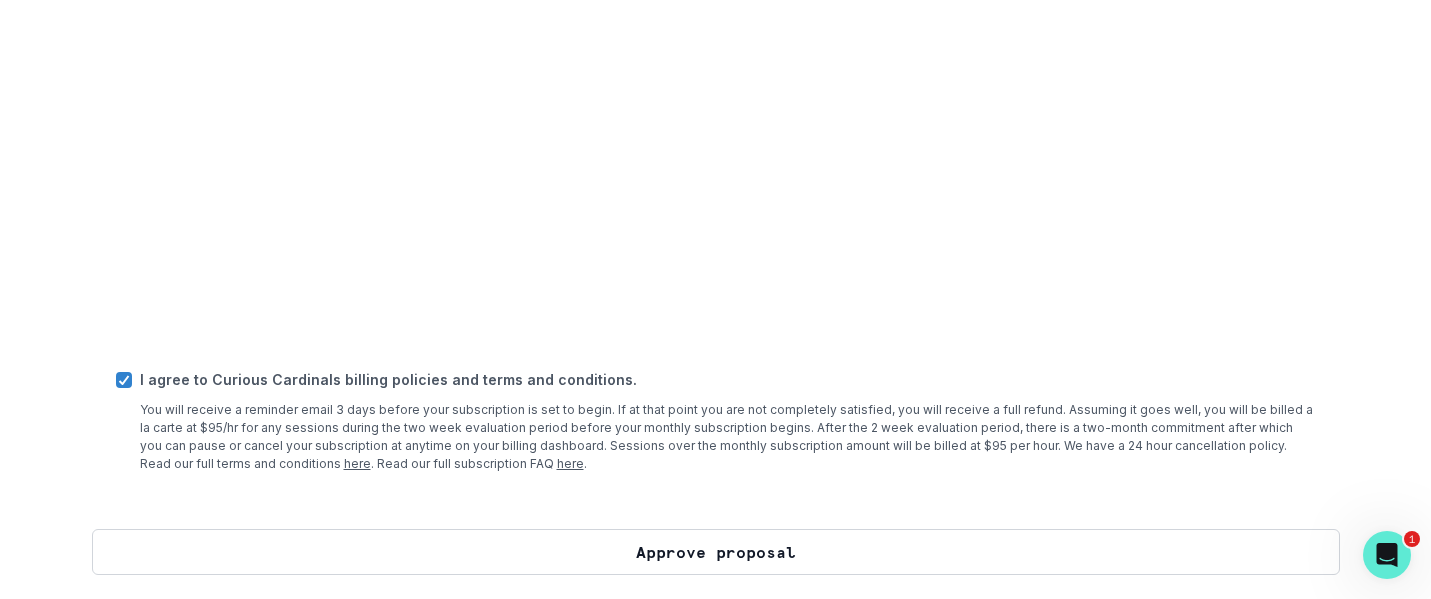click on "Approve proposal" at bounding box center [716, 552] 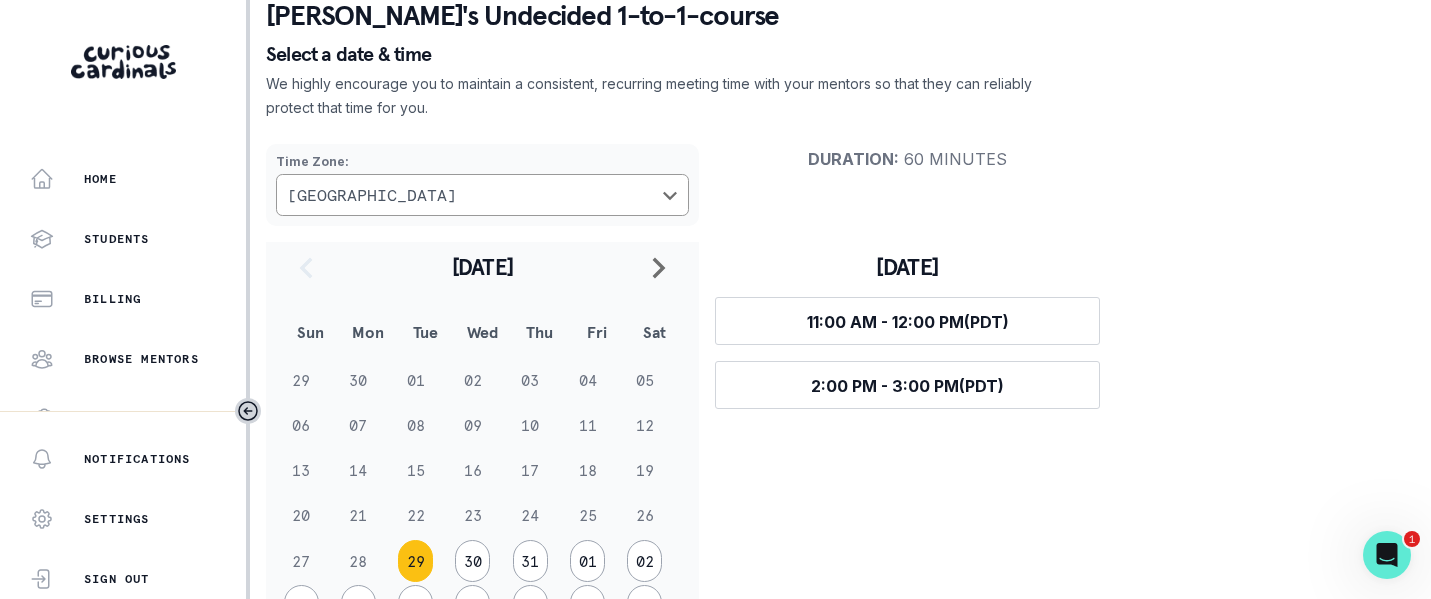 scroll, scrollTop: 207, scrollLeft: 0, axis: vertical 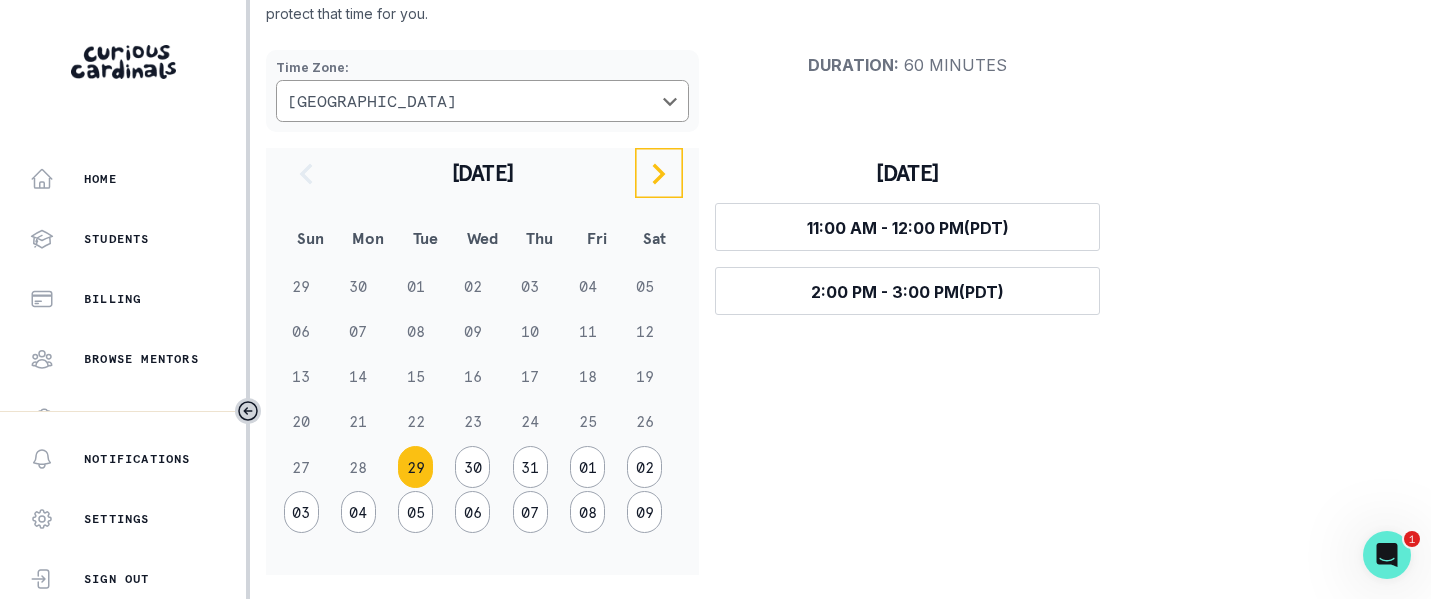 click 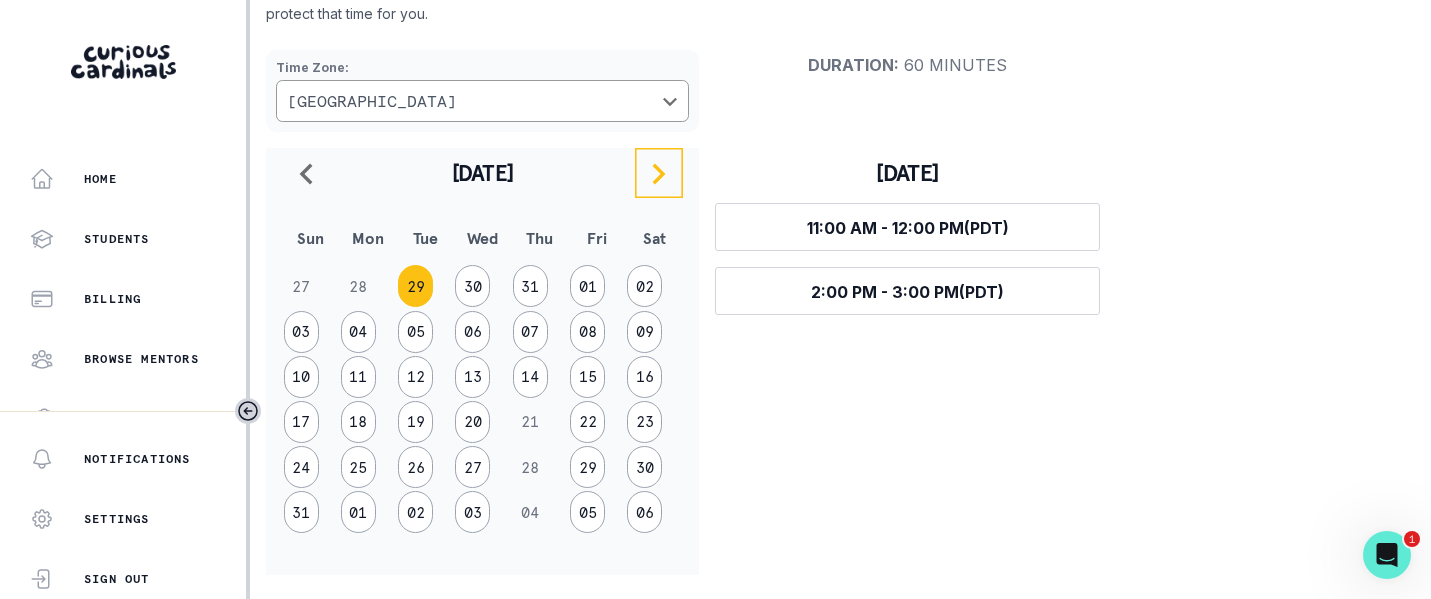 click 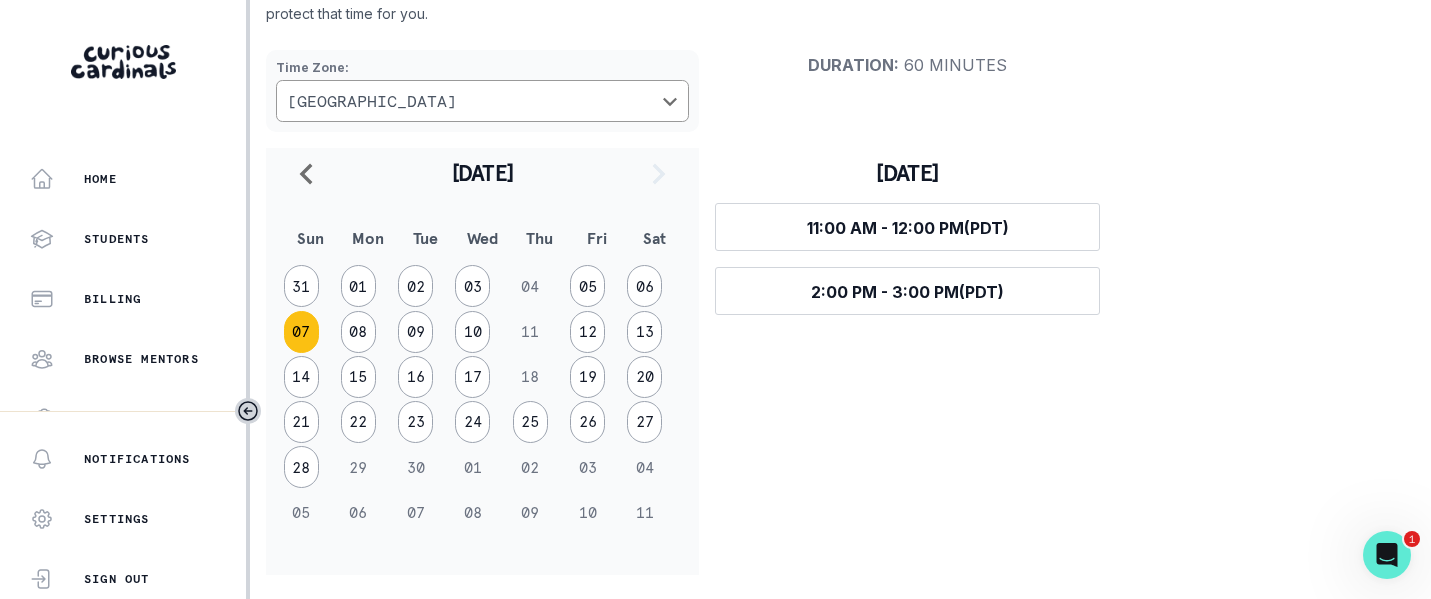 click on "07" at bounding box center (301, 332) 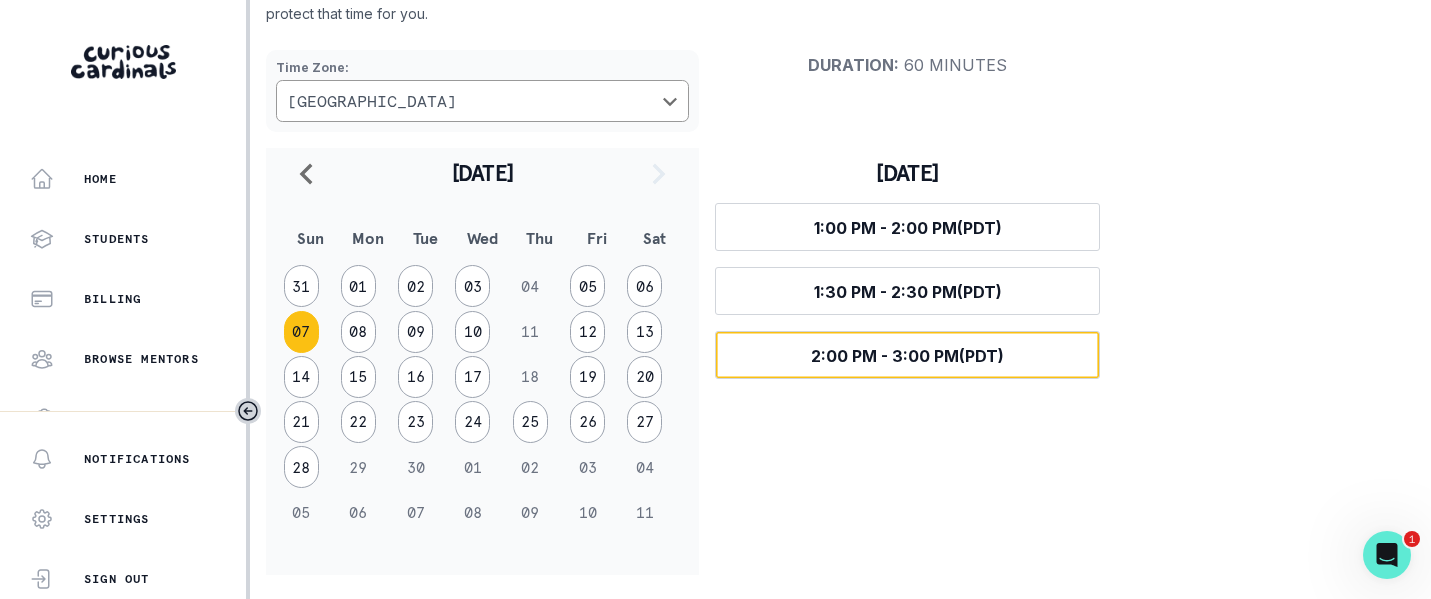 click on "Select time 2:00 PM - 3:00 PM  (PDT)" at bounding box center (907, 355) 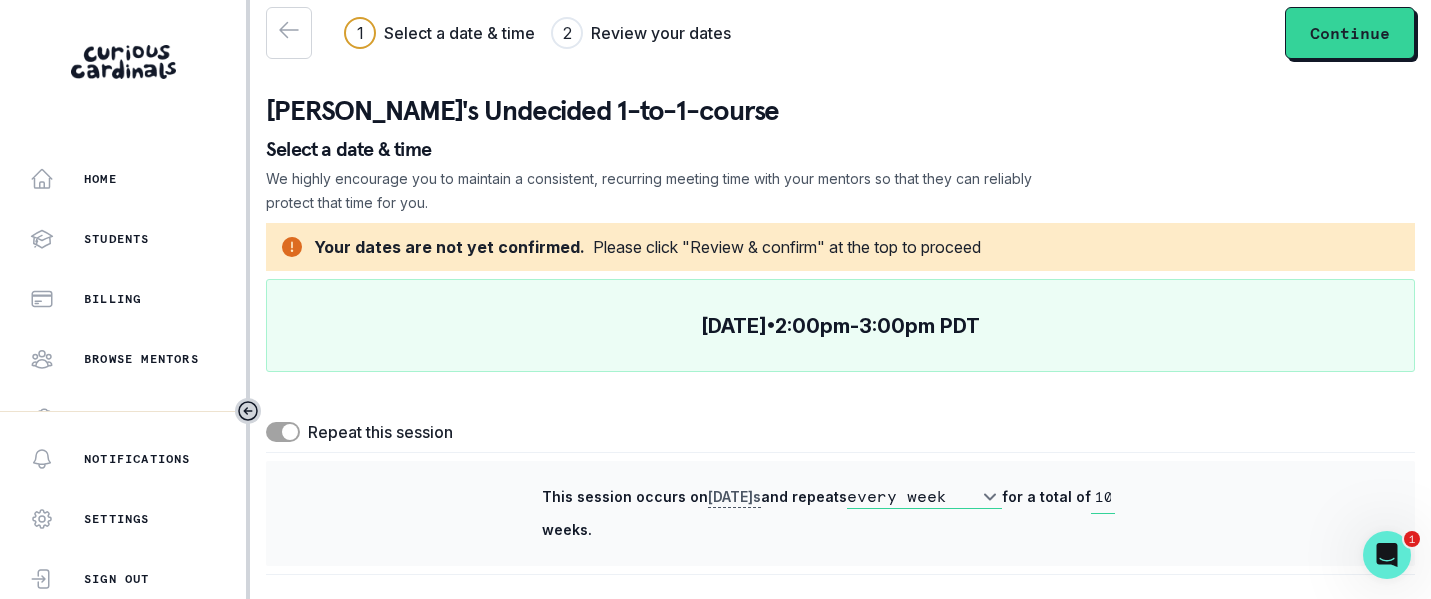 scroll, scrollTop: 18, scrollLeft: 0, axis: vertical 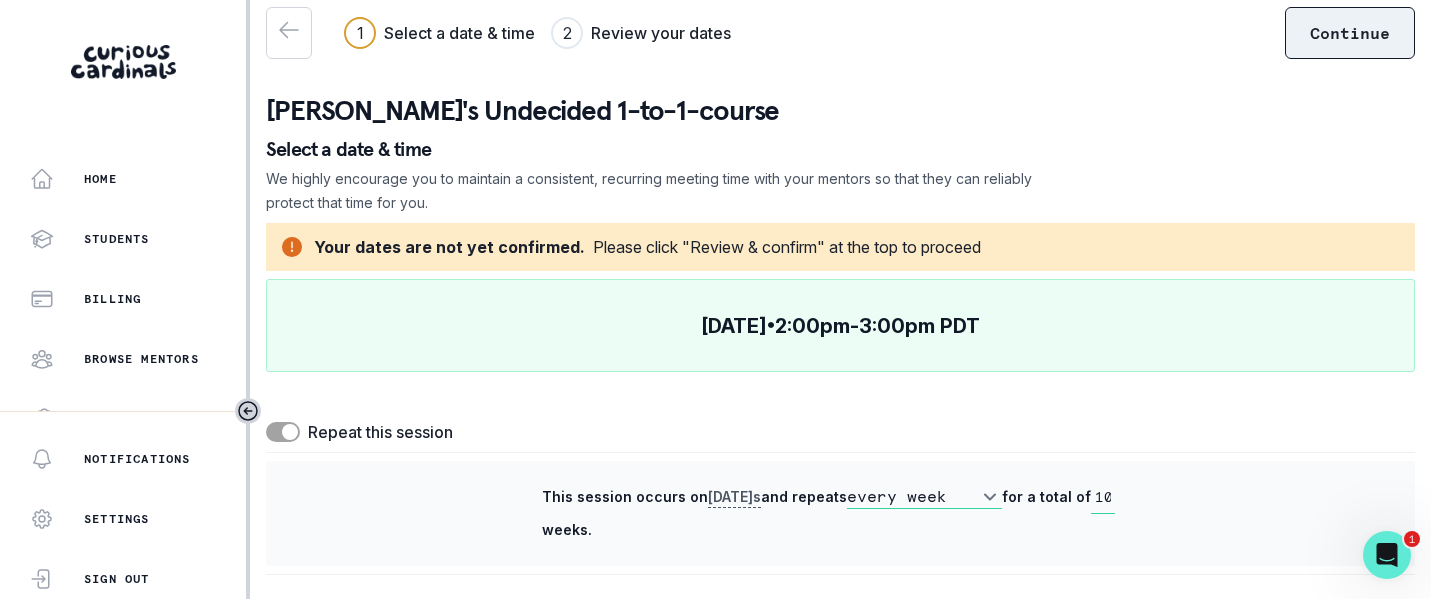 click on "Continue" at bounding box center (1350, 33) 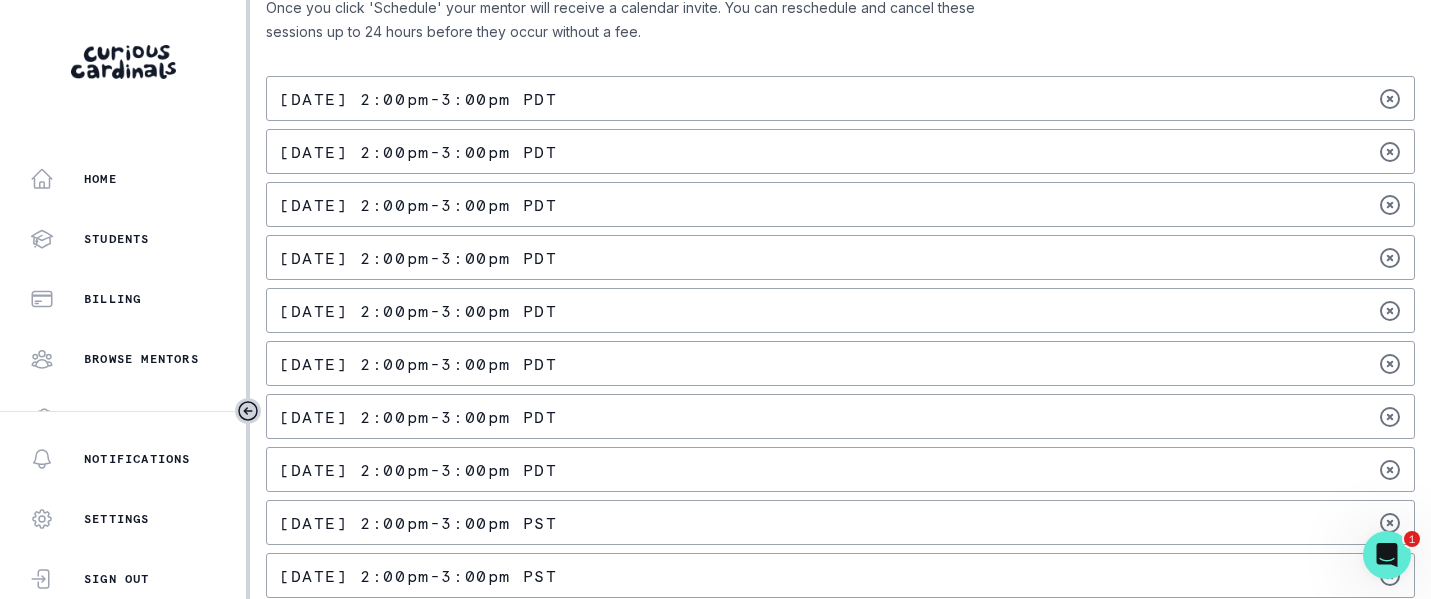 scroll, scrollTop: 223, scrollLeft: 0, axis: vertical 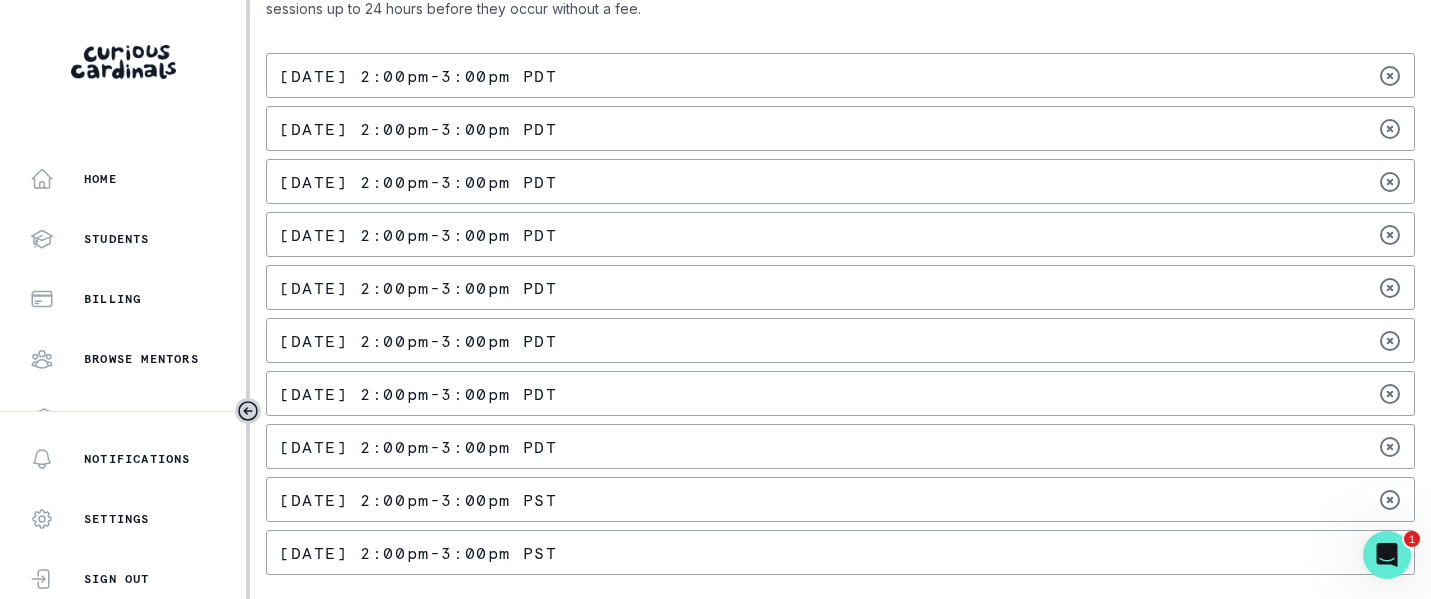 type 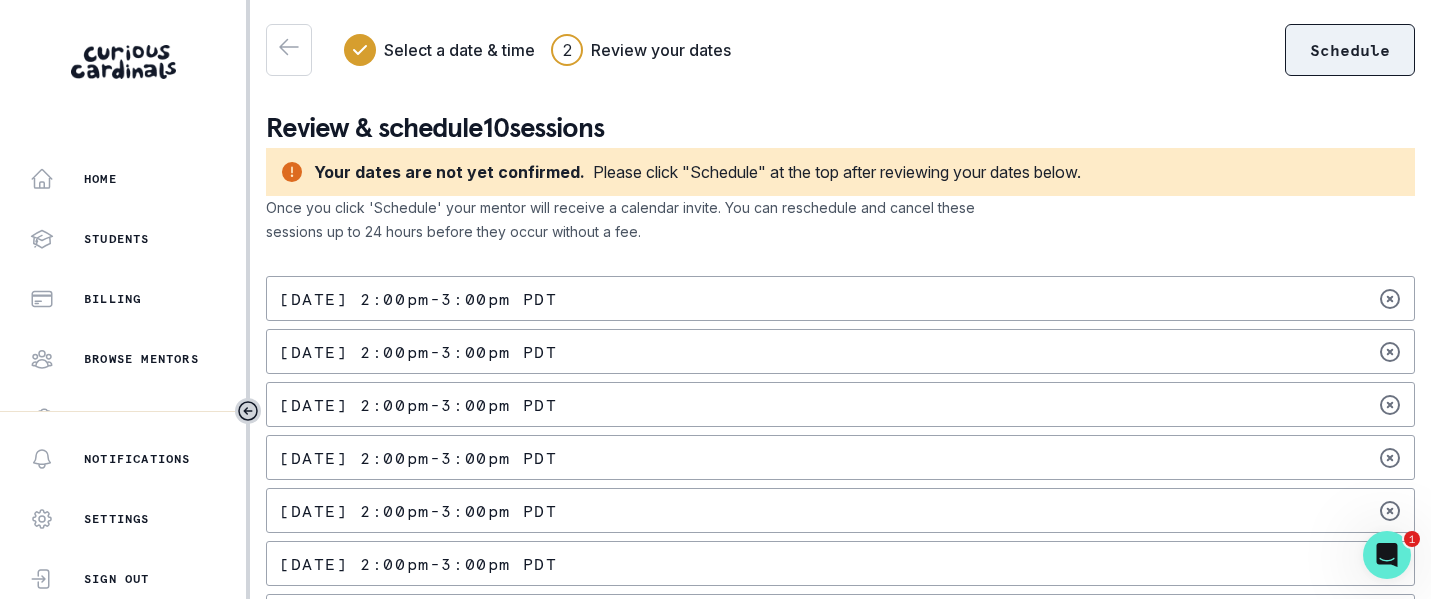 click on "Schedule" at bounding box center [1350, 50] 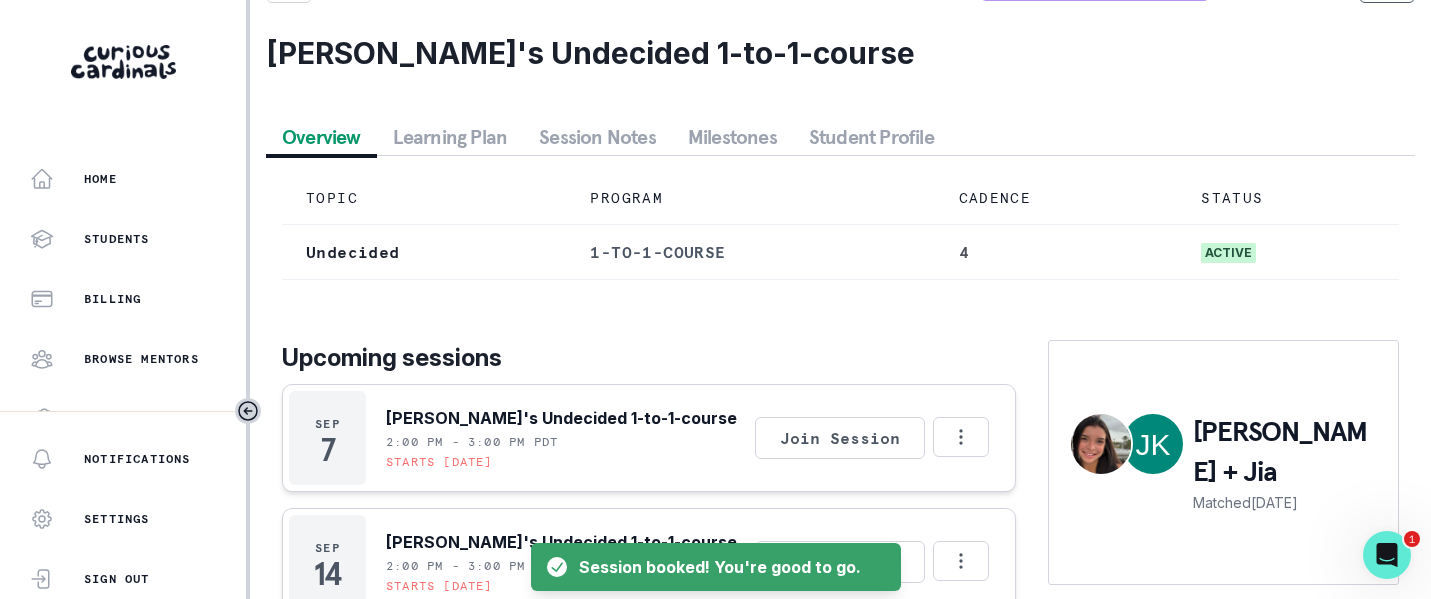 scroll, scrollTop: 82, scrollLeft: 0, axis: vertical 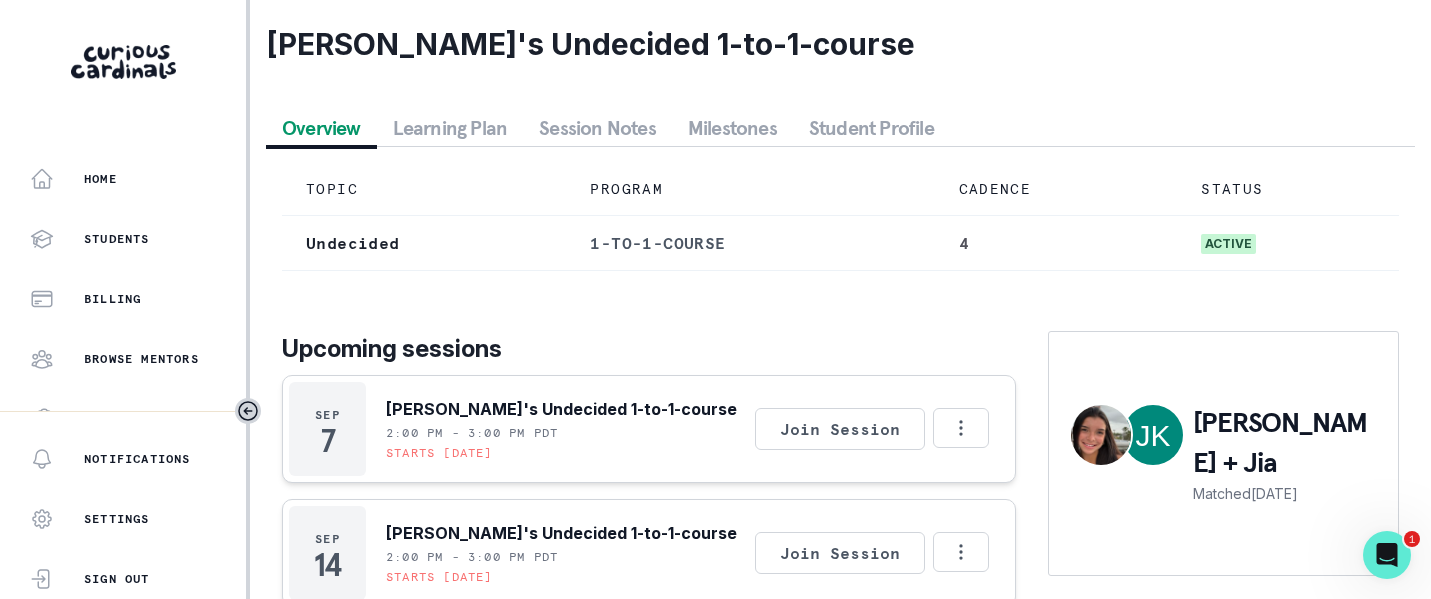 click on "[PERSON_NAME]'s Undecided 1-to-1-course" at bounding box center [840, 44] 